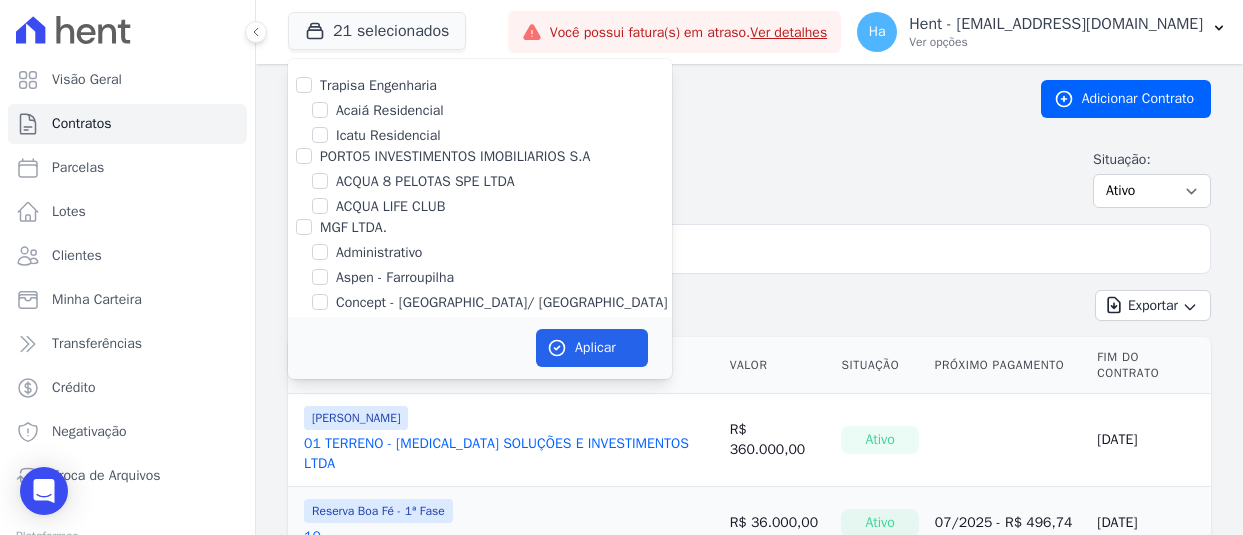scroll, scrollTop: 0, scrollLeft: 0, axis: both 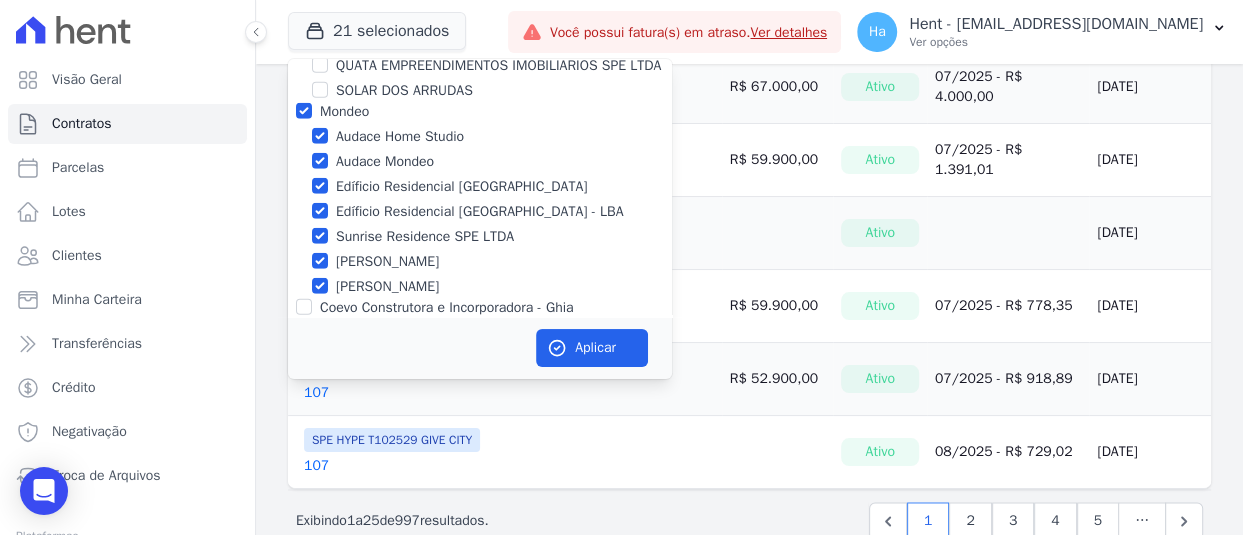 click on "SOLAR DOS ARRUDAS" at bounding box center [480, 90] 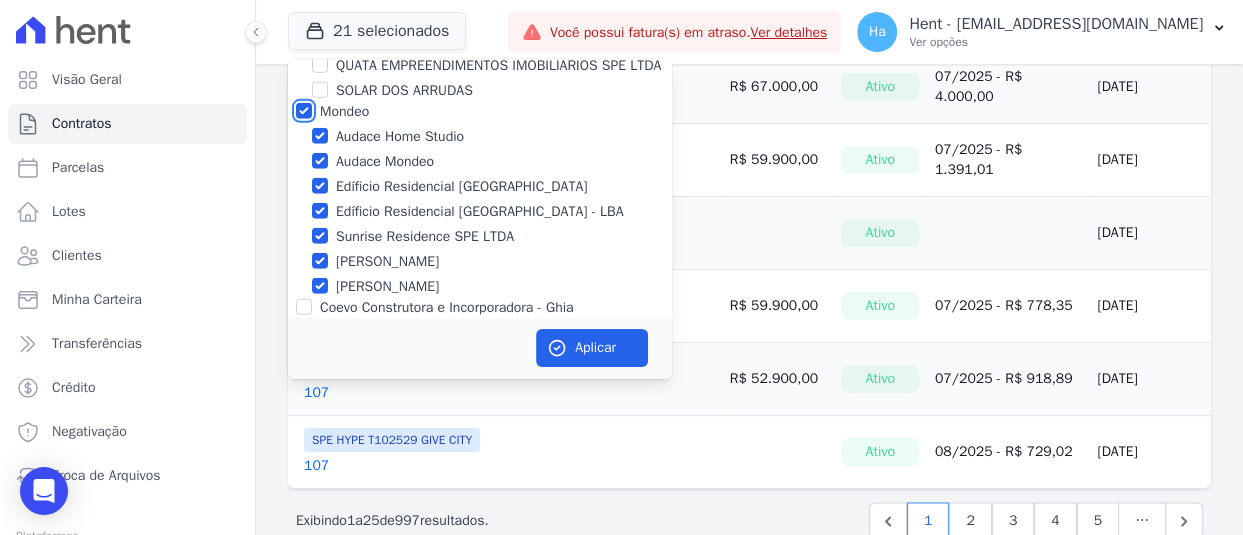 click on "Mondeo" at bounding box center [304, 111] 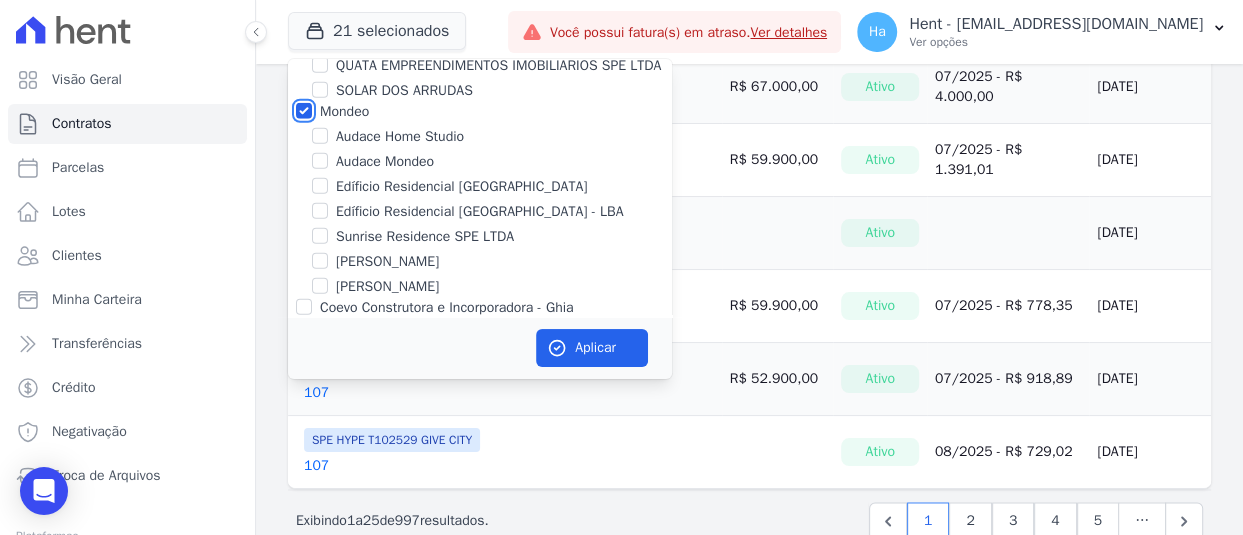 checkbox on "false" 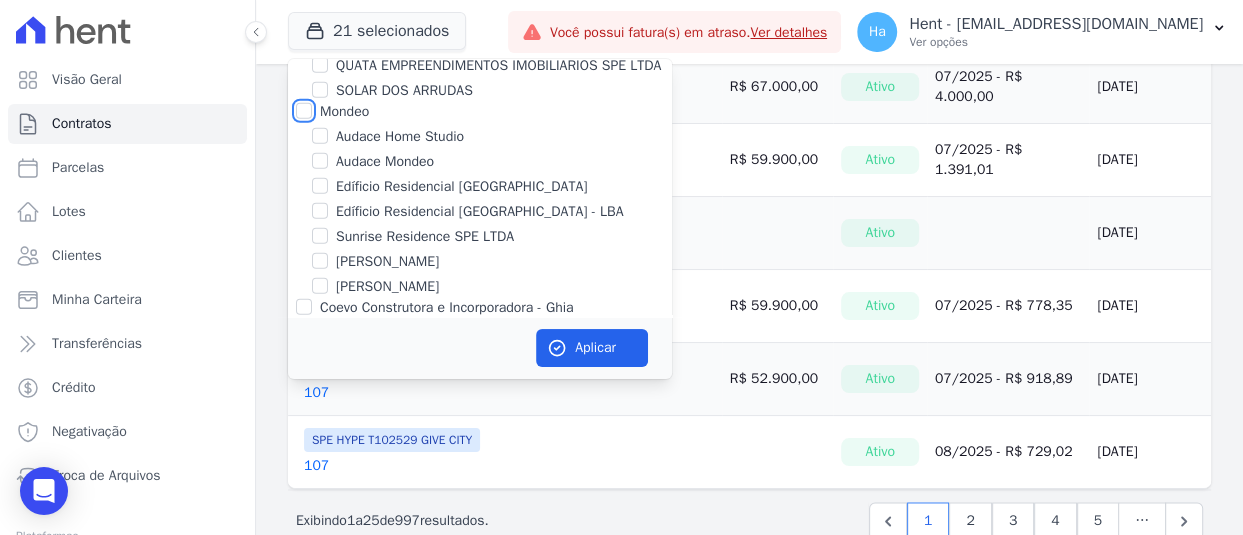 checkbox on "false" 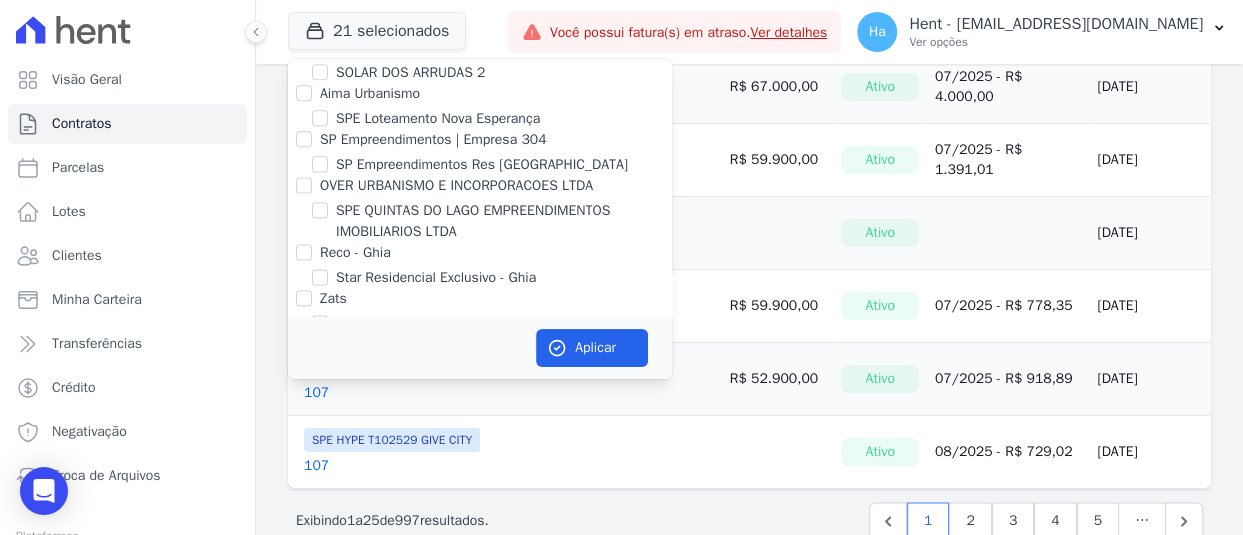 scroll, scrollTop: 16392, scrollLeft: 0, axis: vertical 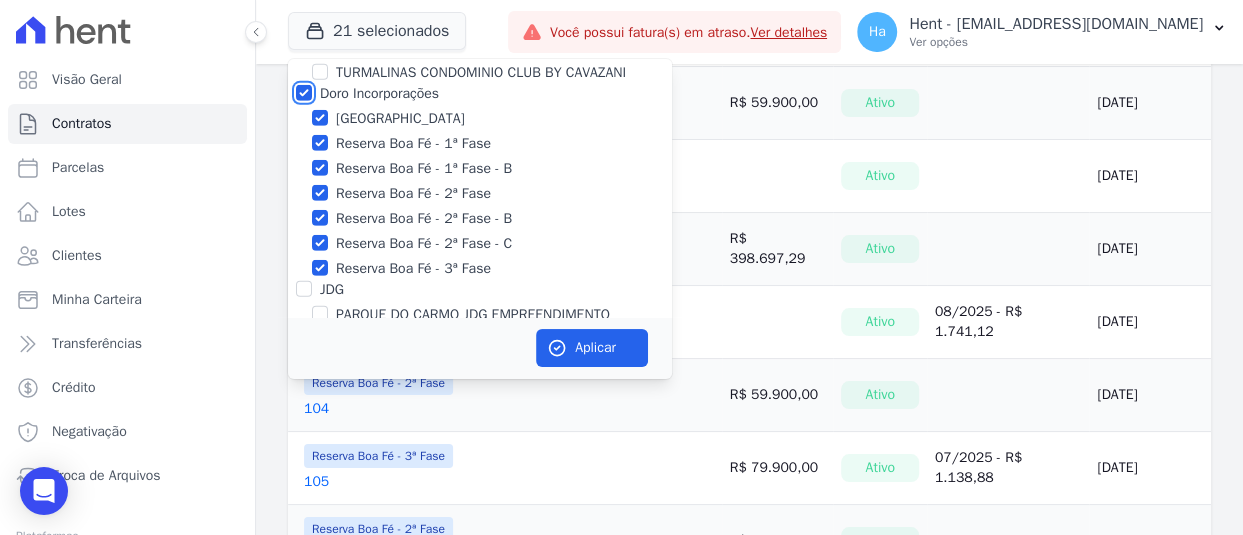 click on "Doro Incorporações" at bounding box center [304, 93] 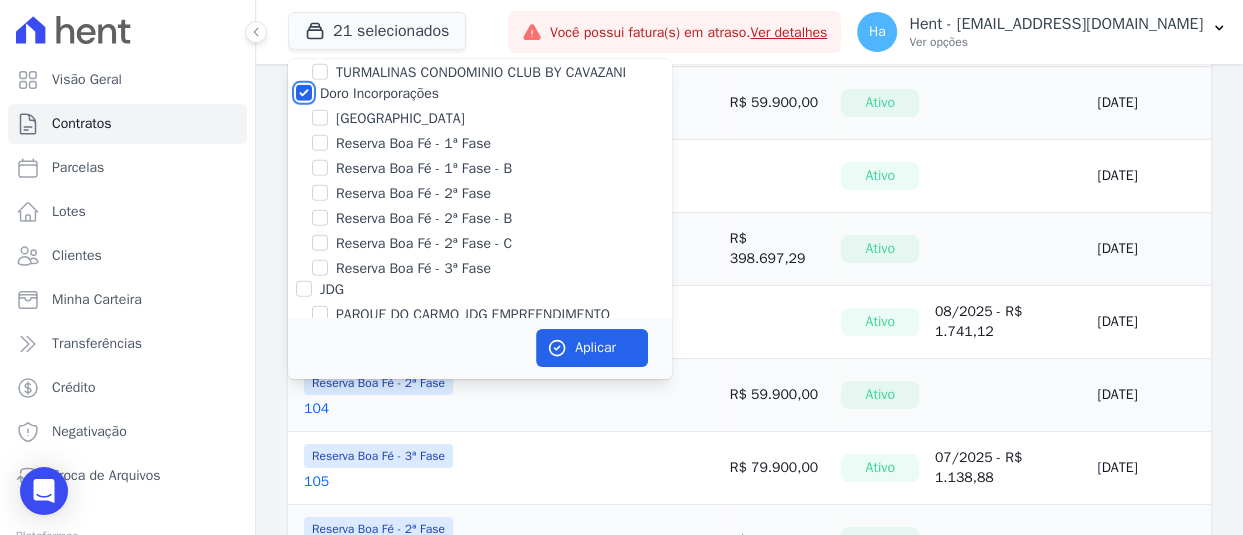 checkbox on "false" 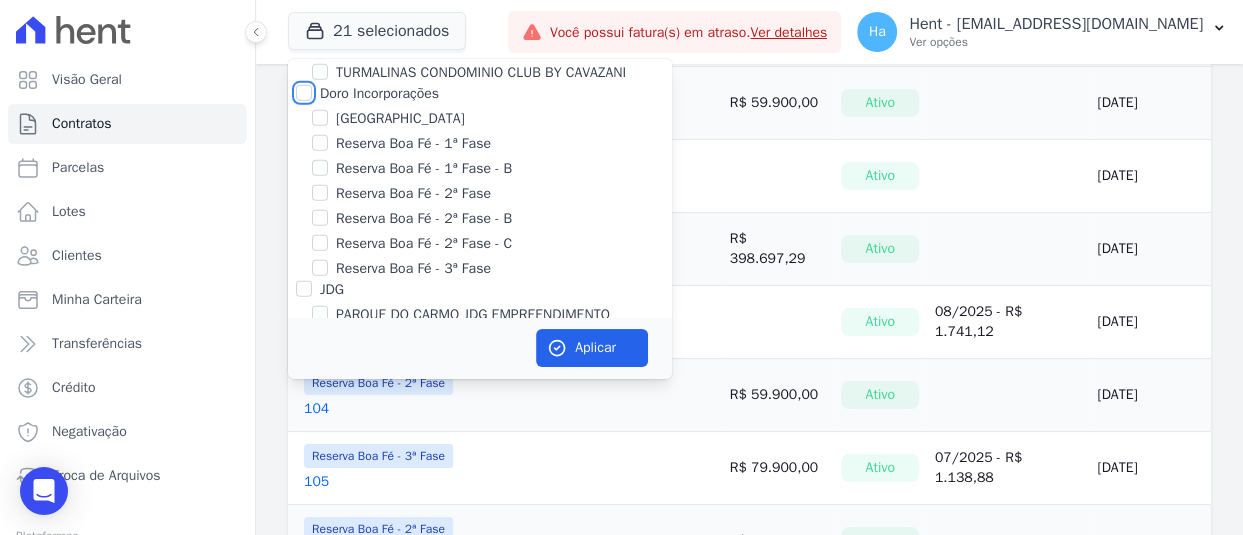 checkbox on "false" 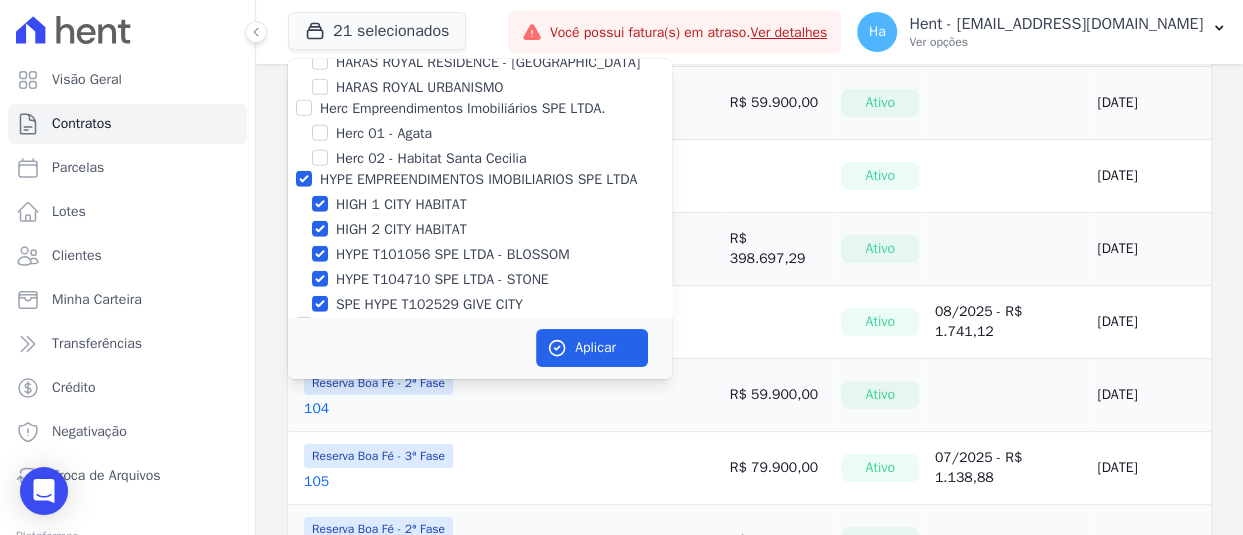 scroll, scrollTop: 8009, scrollLeft: 0, axis: vertical 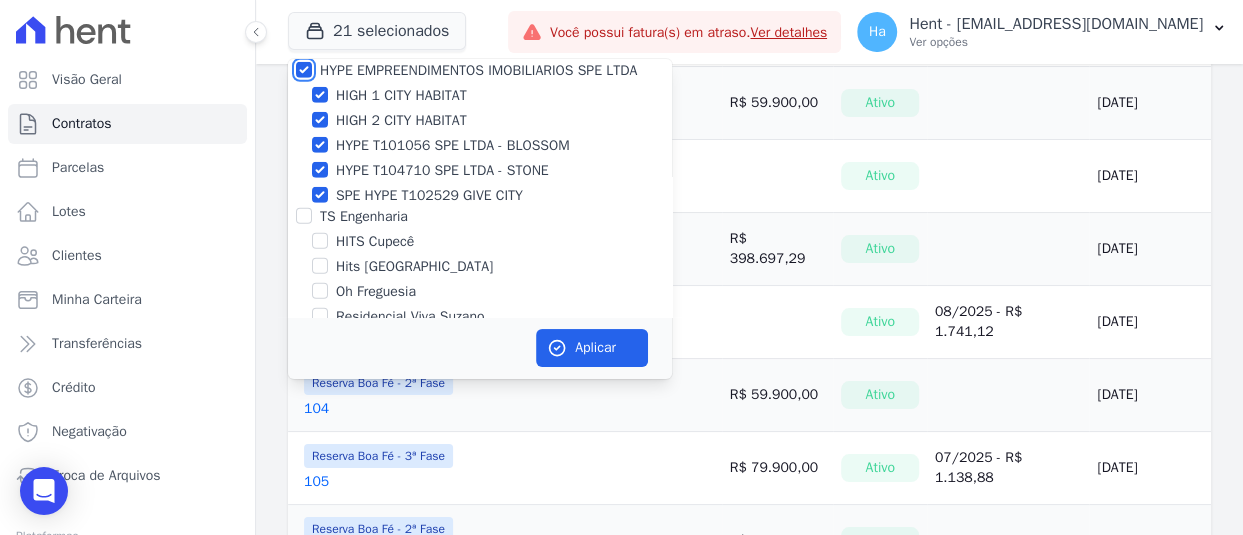 click on "HYPE EMPREENDIMENTOS IMOBILIARIOS SPE LTDA" at bounding box center [304, 70] 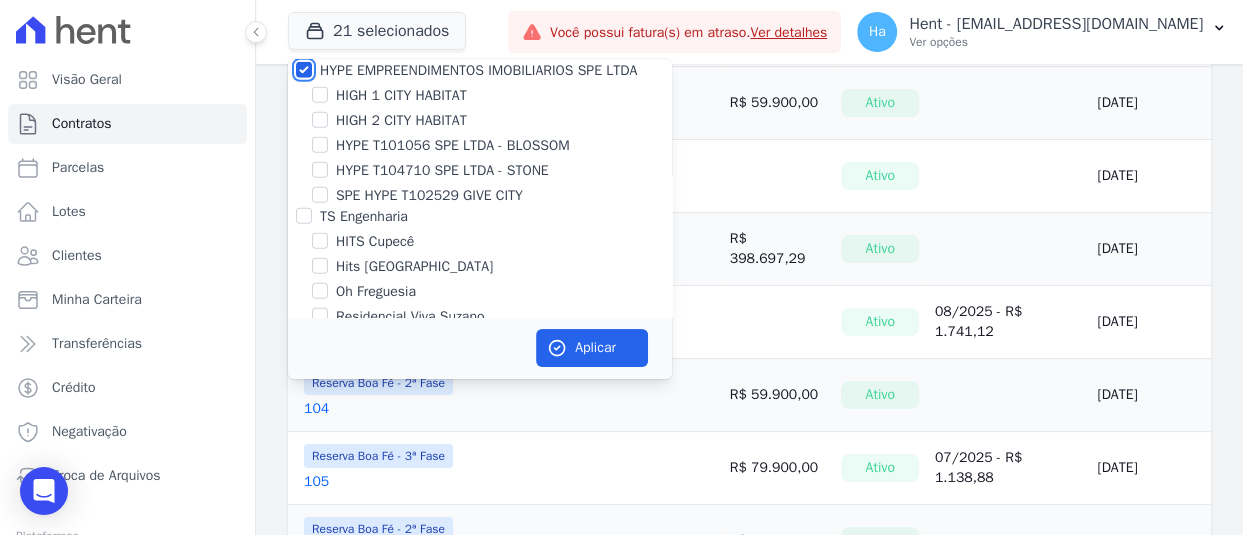checkbox on "false" 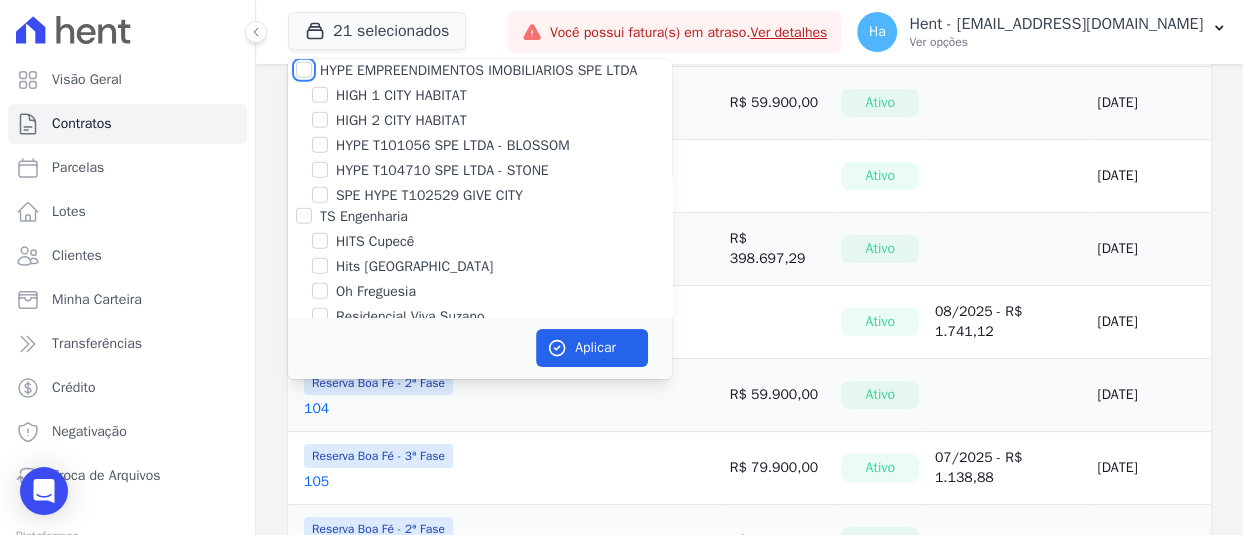 checkbox on "false" 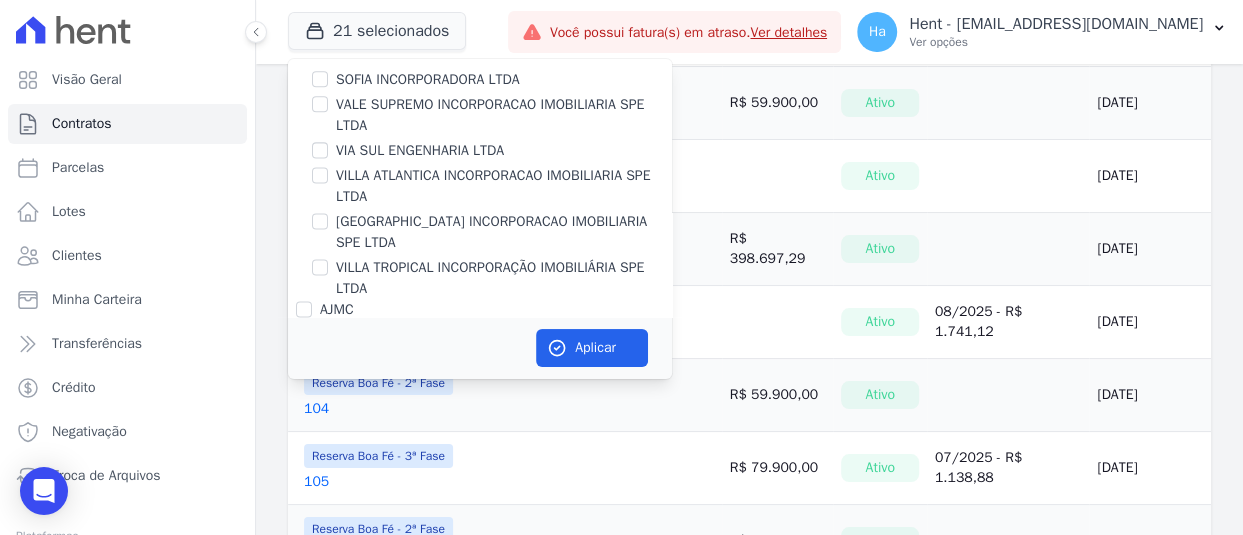 scroll, scrollTop: 15797, scrollLeft: 0, axis: vertical 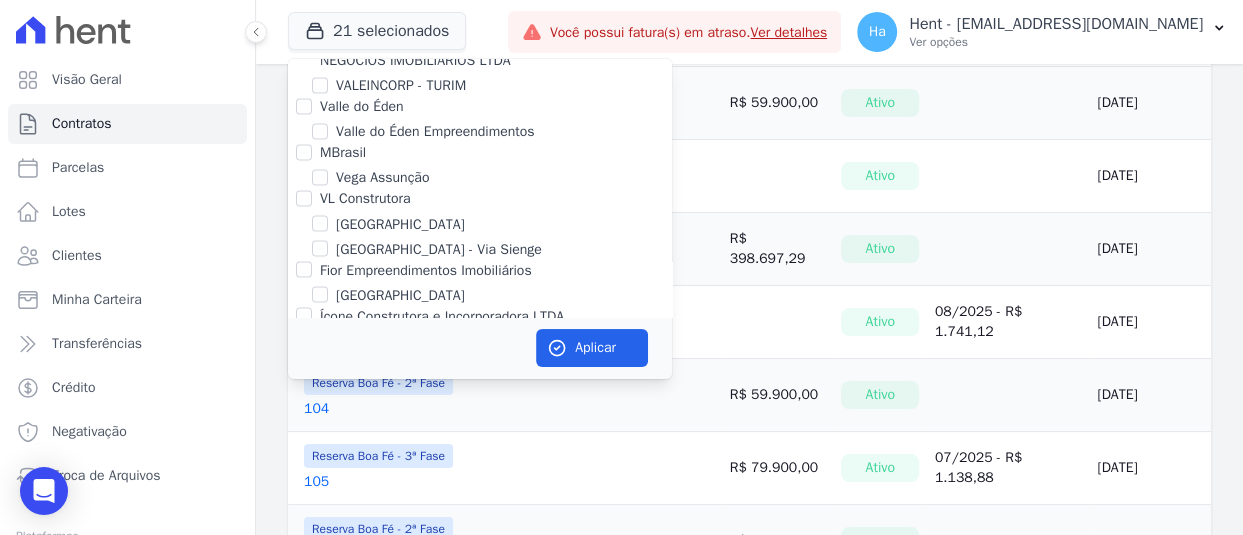 click on "VALEINCORP CONSTRUTORA INCORPORADORA E NEGOCIOS IMOBILIARIOS LTDA" at bounding box center [304, 39] 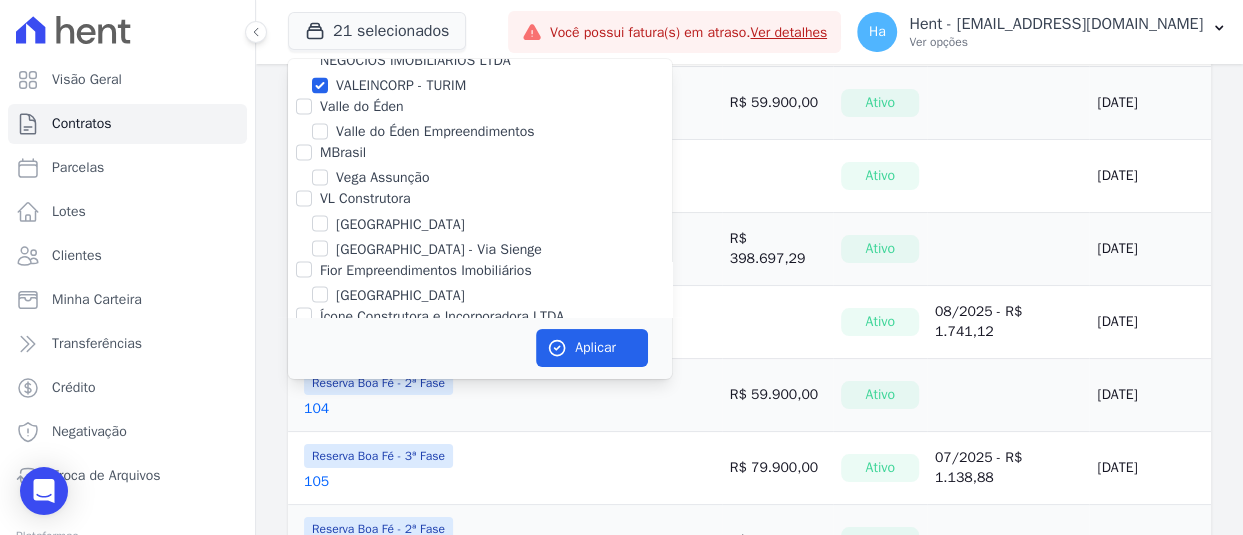 checkbox on "true" 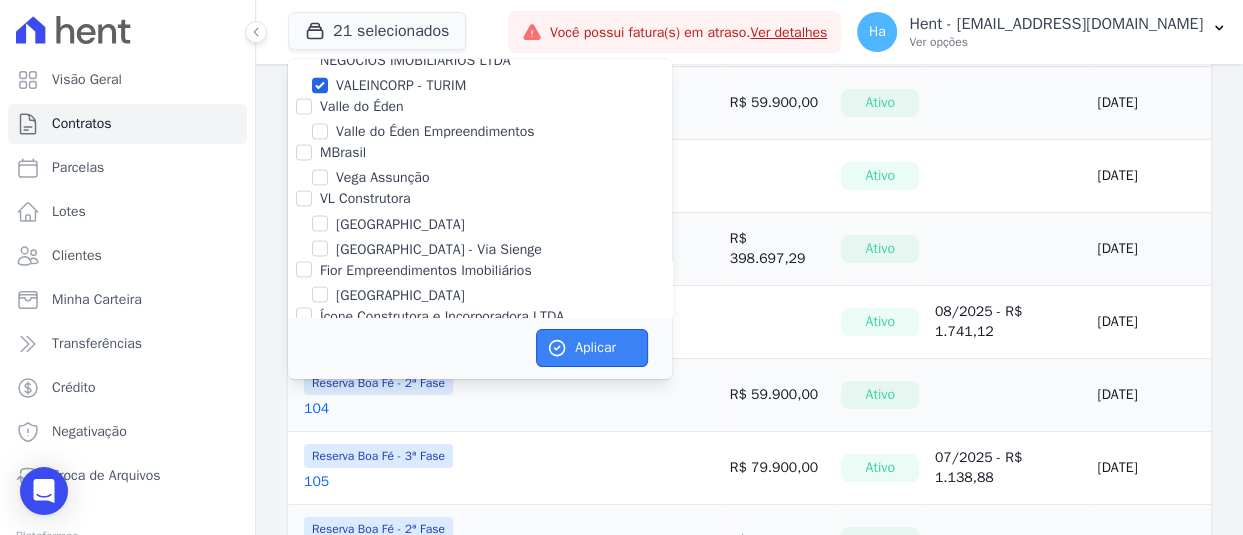 click on "Aplicar" at bounding box center (592, 348) 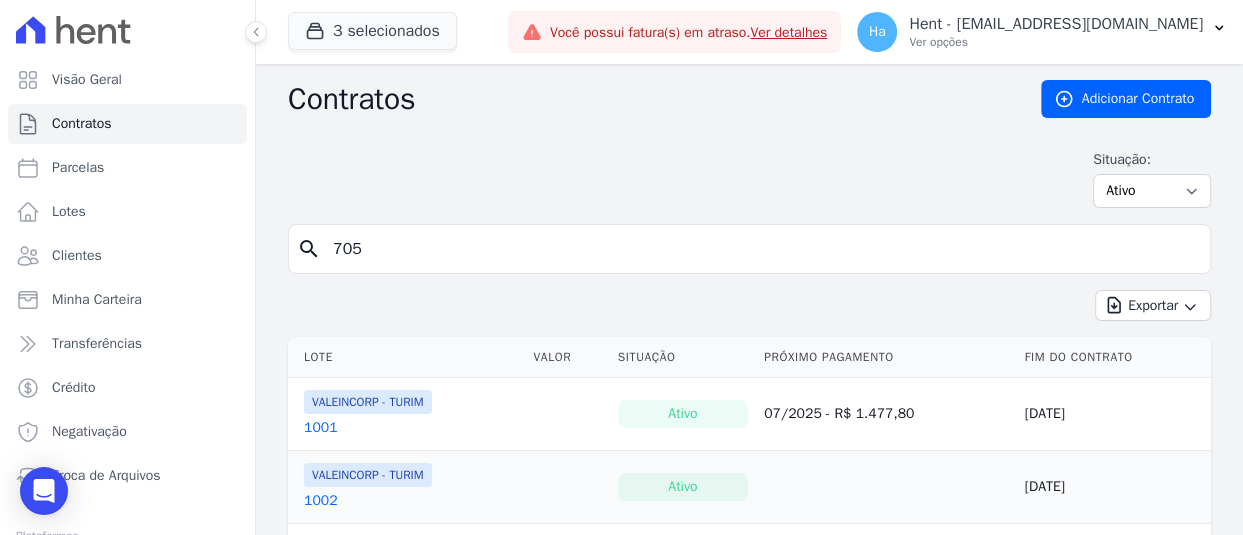 type on "705" 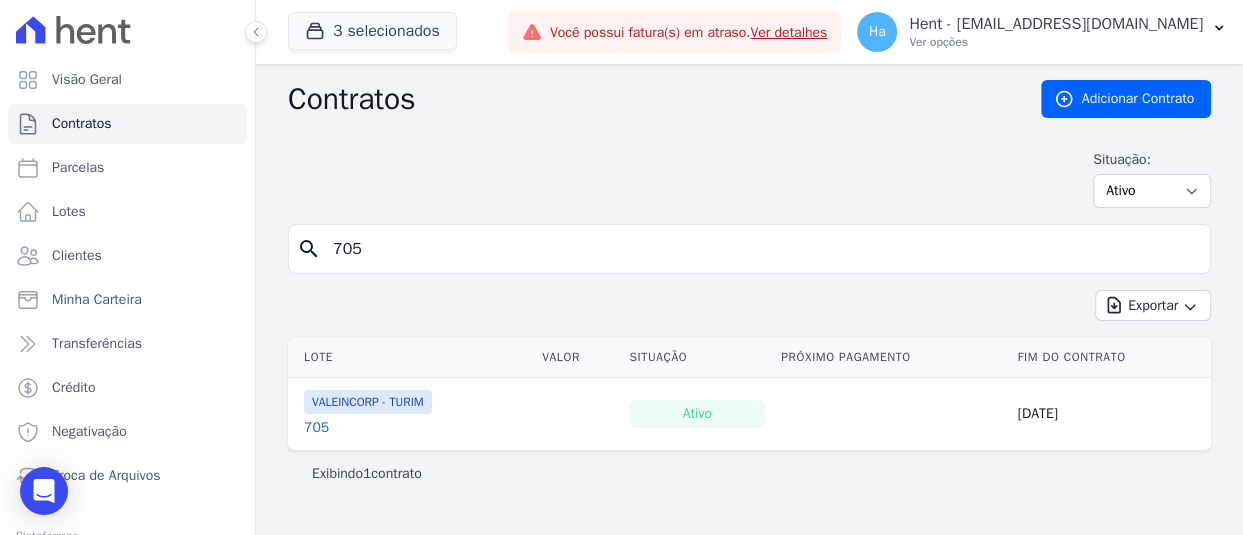 click on "705" at bounding box center (316, 428) 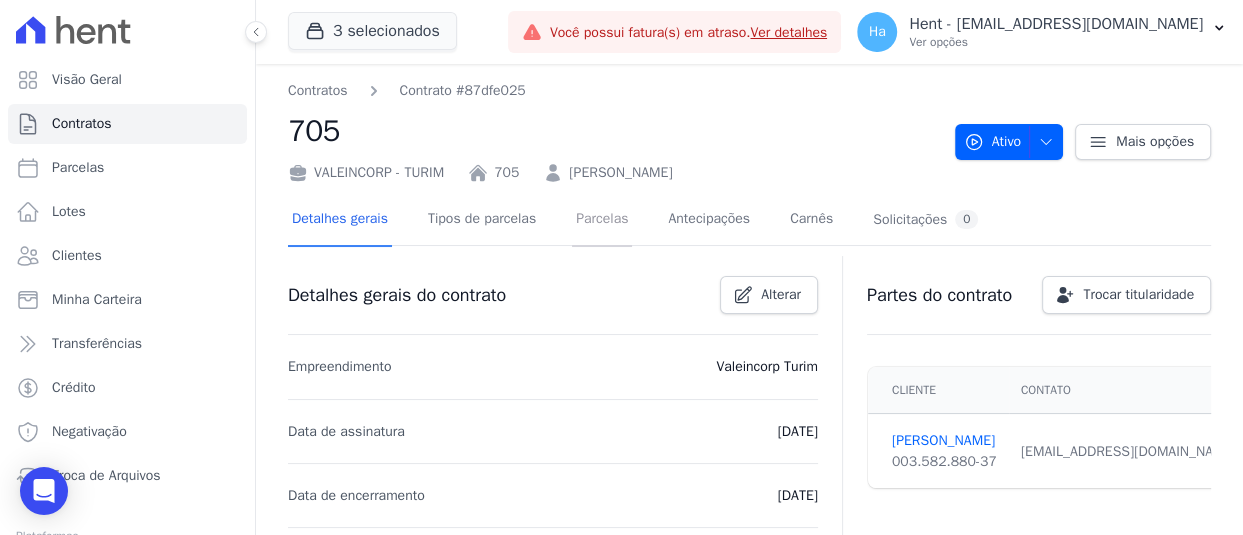 click on "Parcelas" at bounding box center (602, 220) 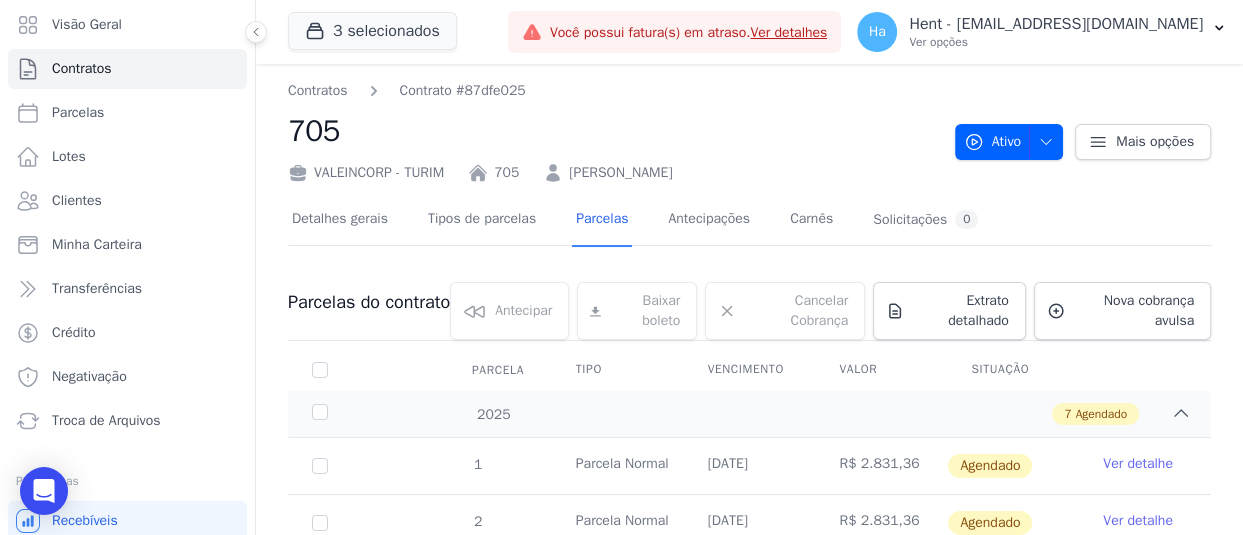 scroll, scrollTop: 149, scrollLeft: 0, axis: vertical 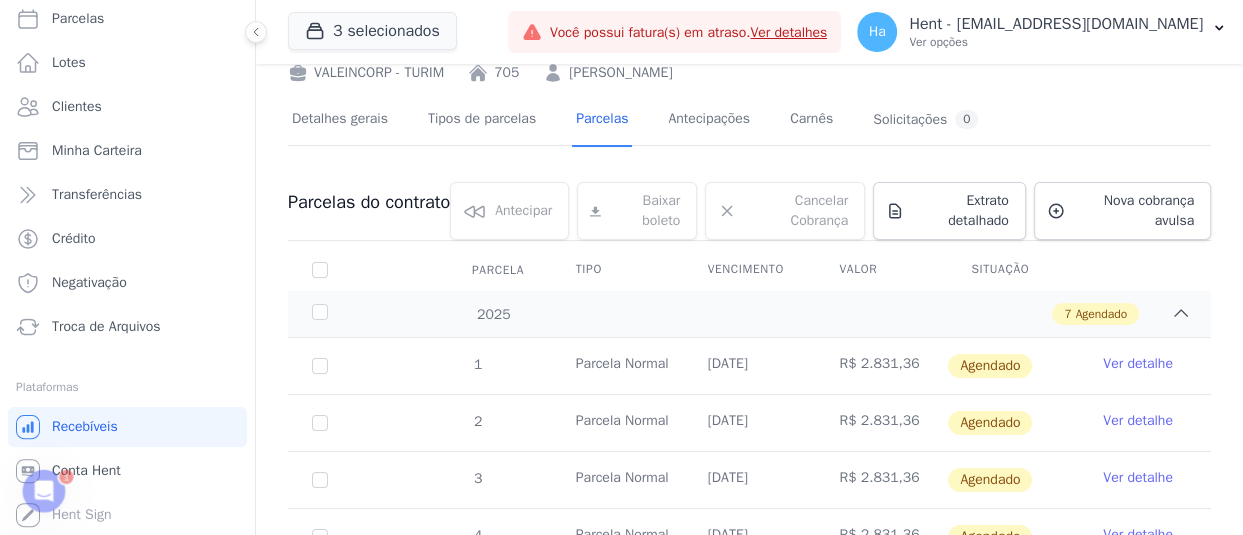 click on "Ver detalhe" at bounding box center (1138, 364) 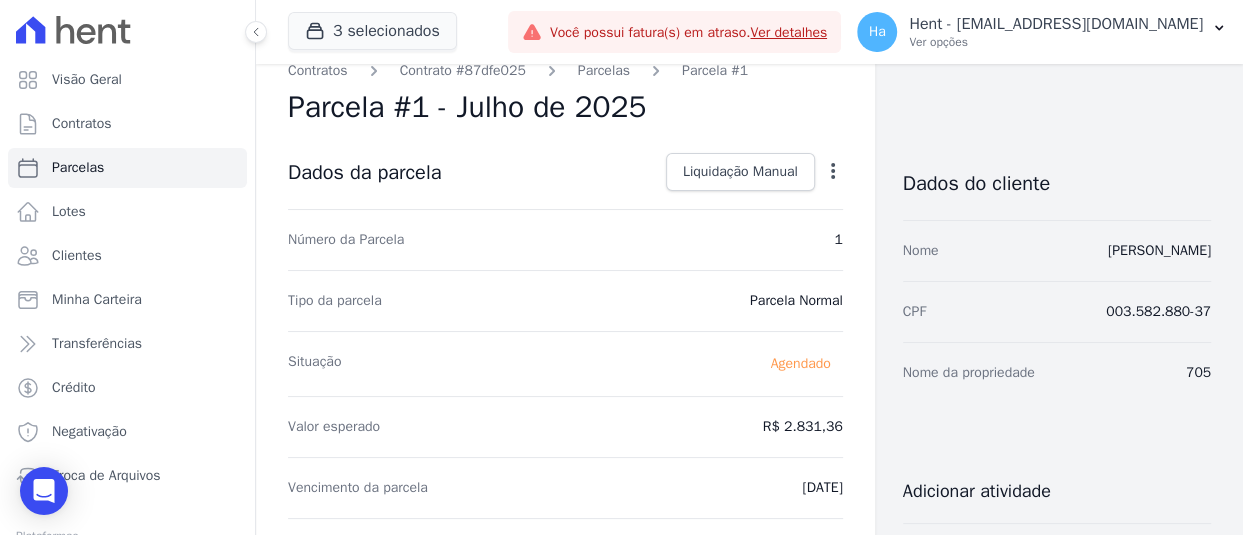 scroll, scrollTop: 0, scrollLeft: 0, axis: both 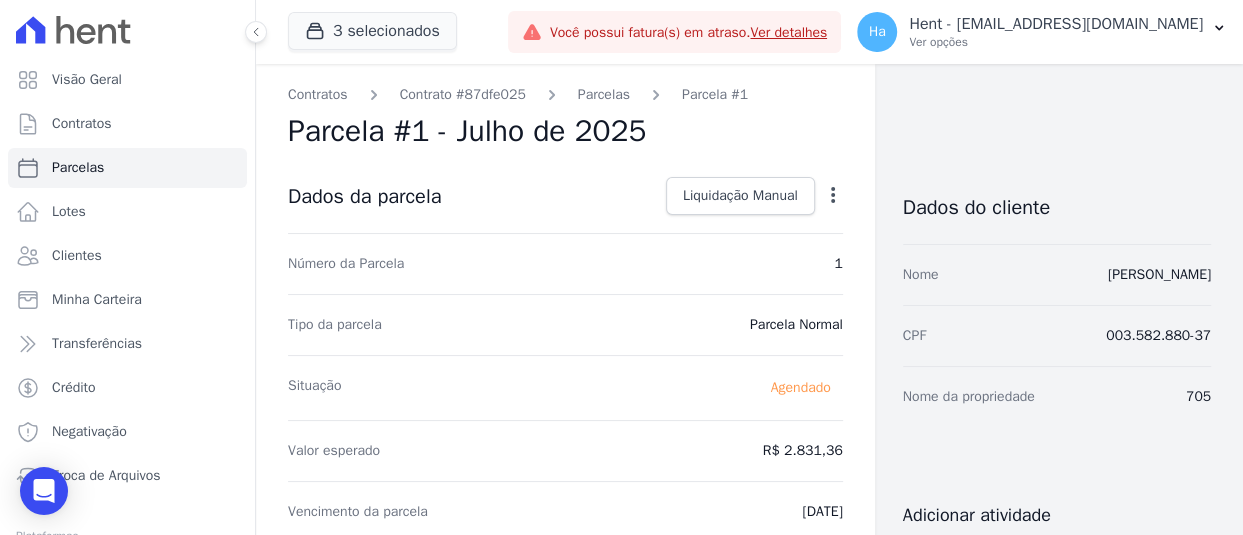 click on "Contratos
Contrato
#87dfe025
[GEOGRAPHIC_DATA]
Parcela
#1
[GEOGRAPHIC_DATA] #1 - Julho de 2025
Dados da parcela
Liquidação Manual
Liquidação Manual
Data de Pagamento
[DATE]
[GEOGRAPHIC_DATA]
R$
2831.36" at bounding box center (565, 751) 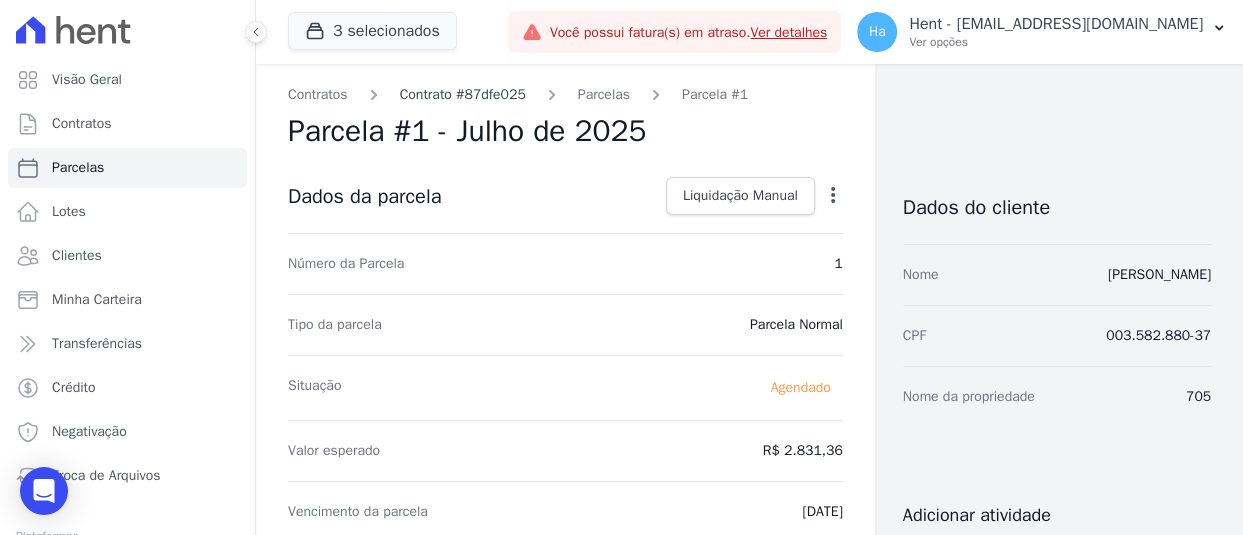 click on "Contrato
#87dfe025" at bounding box center (463, 94) 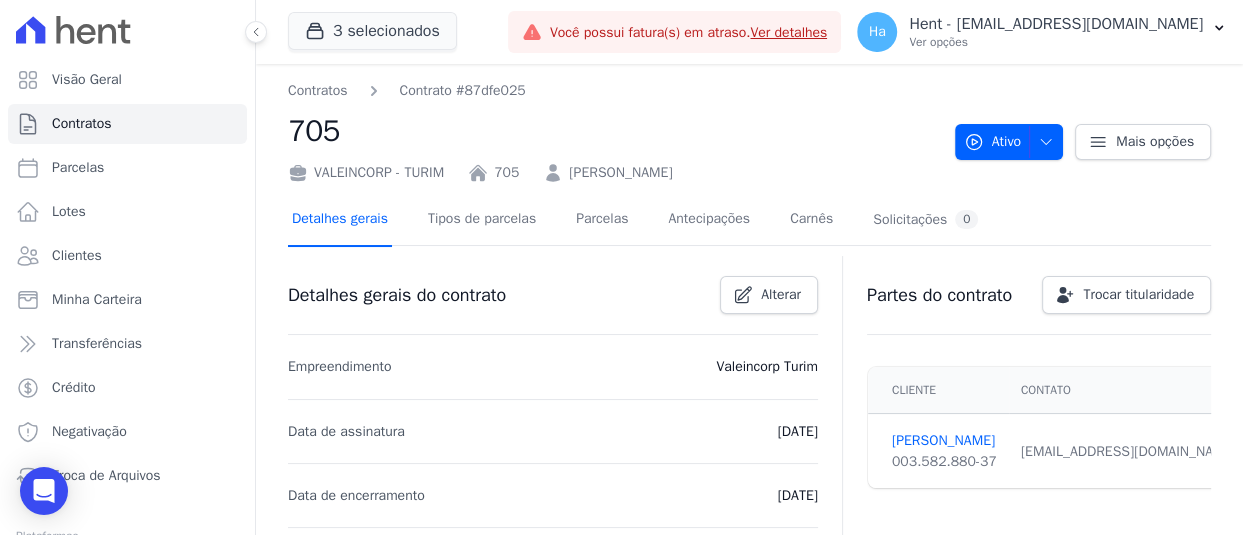 click on "Detalhes gerais" at bounding box center (340, 220) 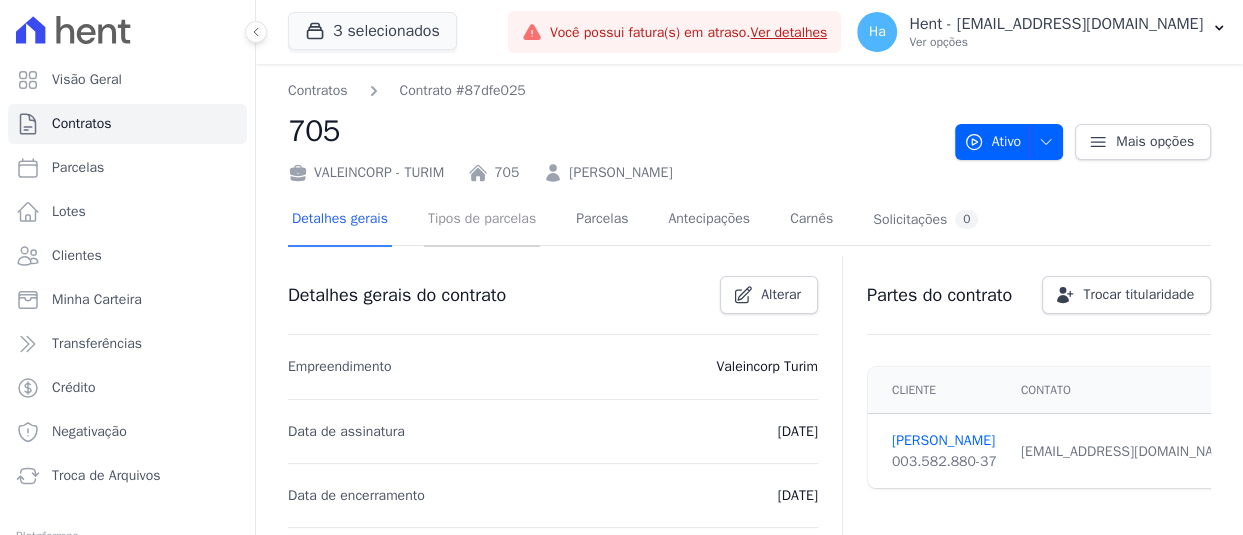 click on "Tipos de parcelas" at bounding box center [482, 220] 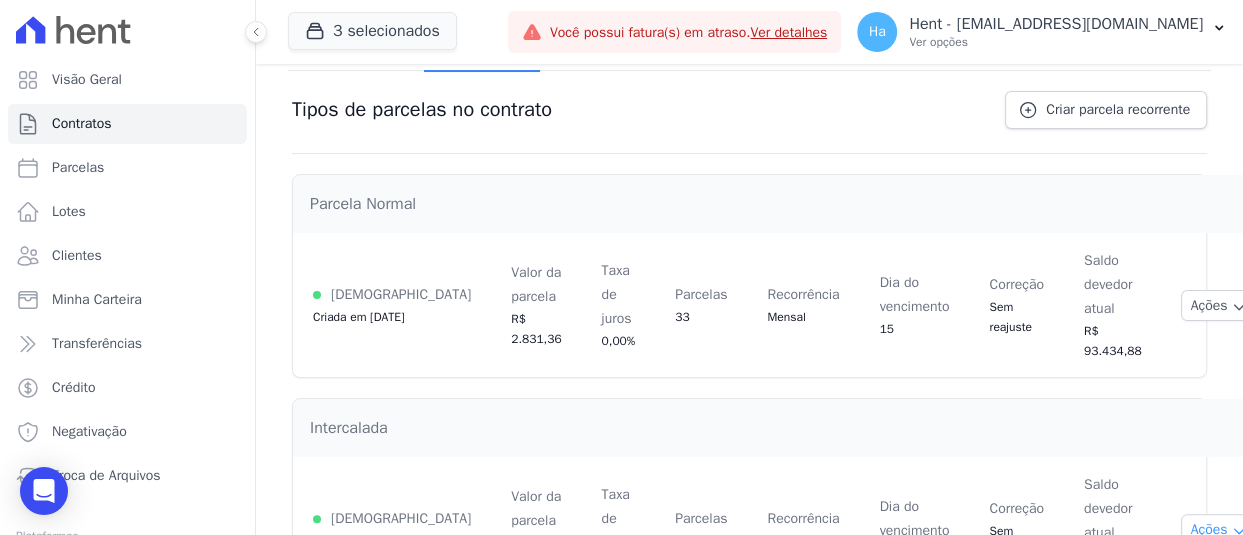 scroll, scrollTop: 272, scrollLeft: 0, axis: vertical 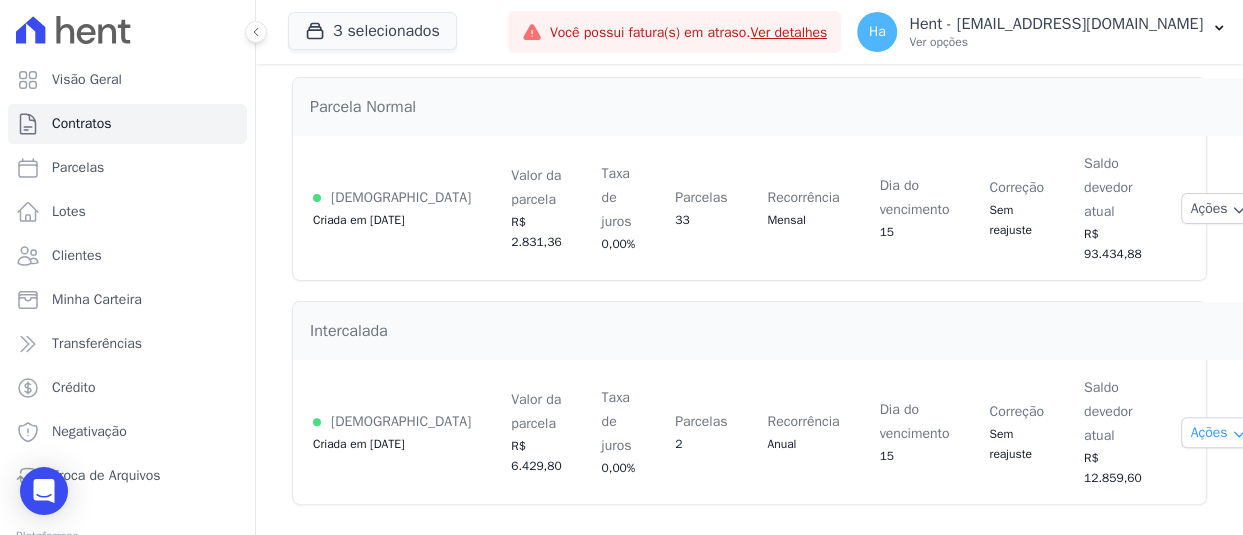 click 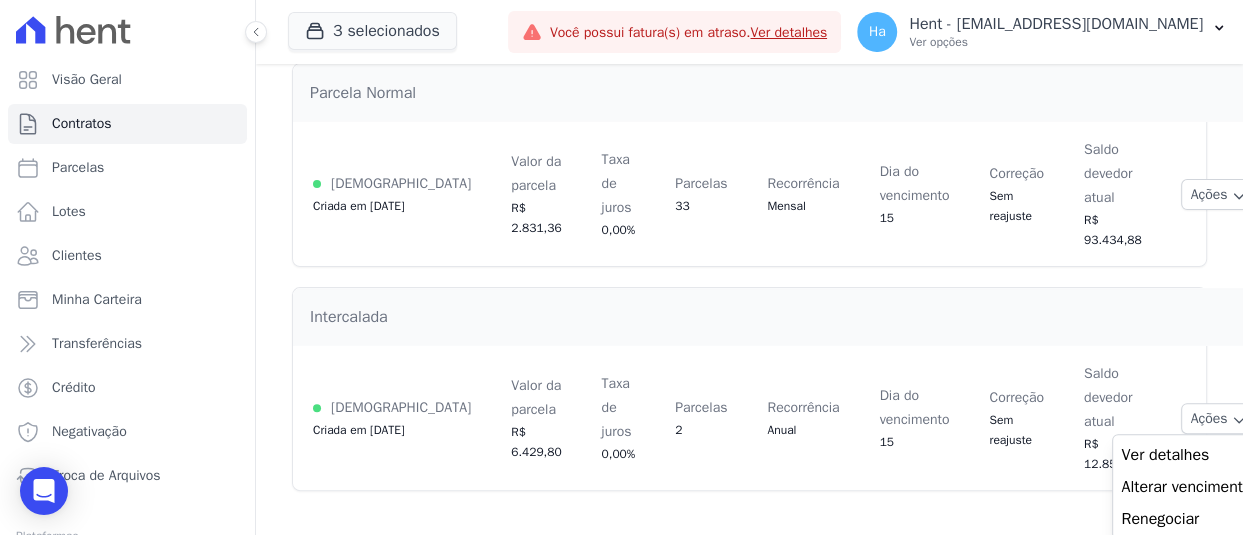 scroll, scrollTop: 289, scrollLeft: 0, axis: vertical 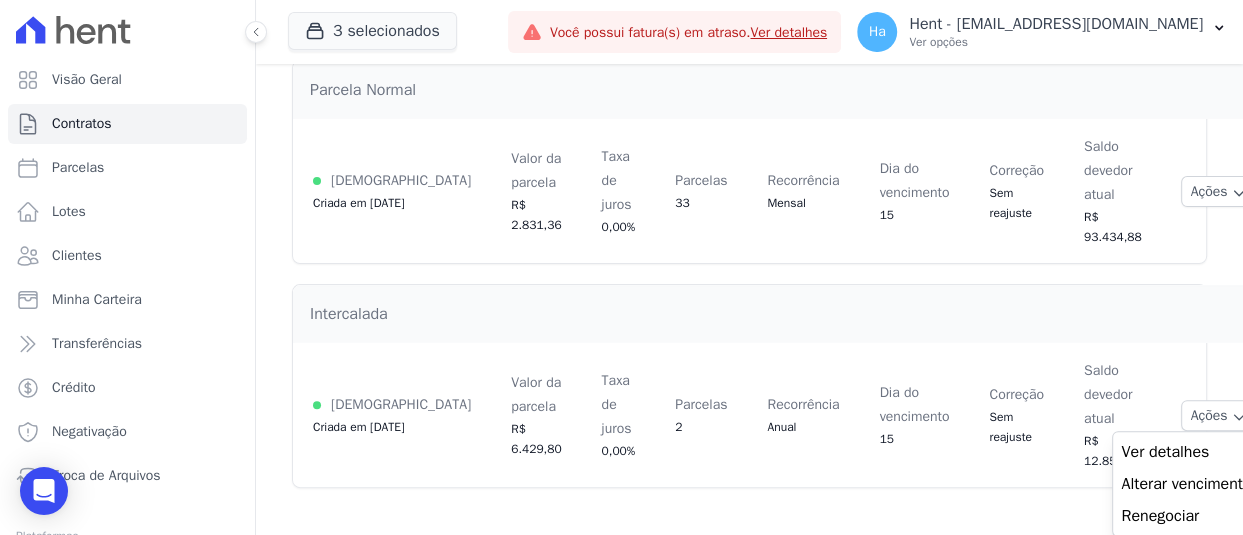 type 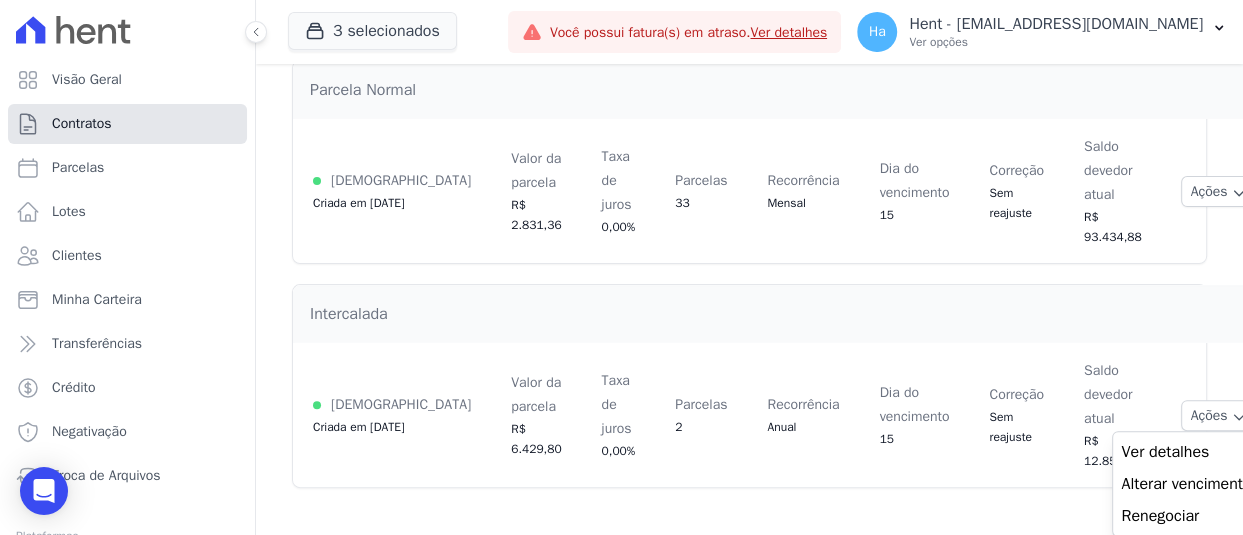 click on "Contratos" at bounding box center (127, 124) 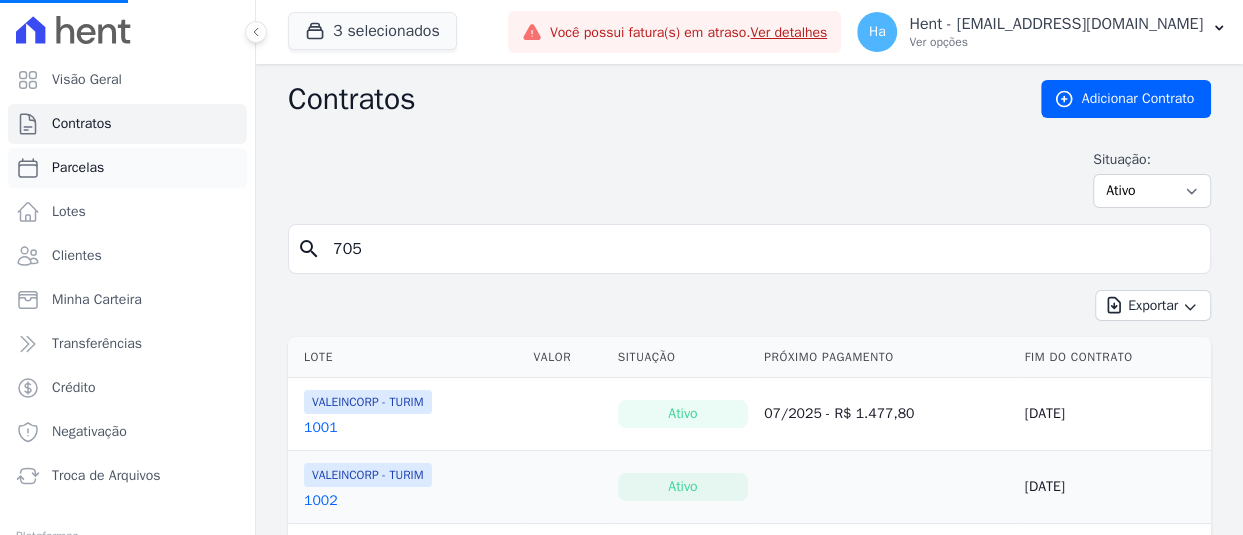 drag, startPoint x: 381, startPoint y: 241, endPoint x: 115, endPoint y: 180, distance: 272.90475 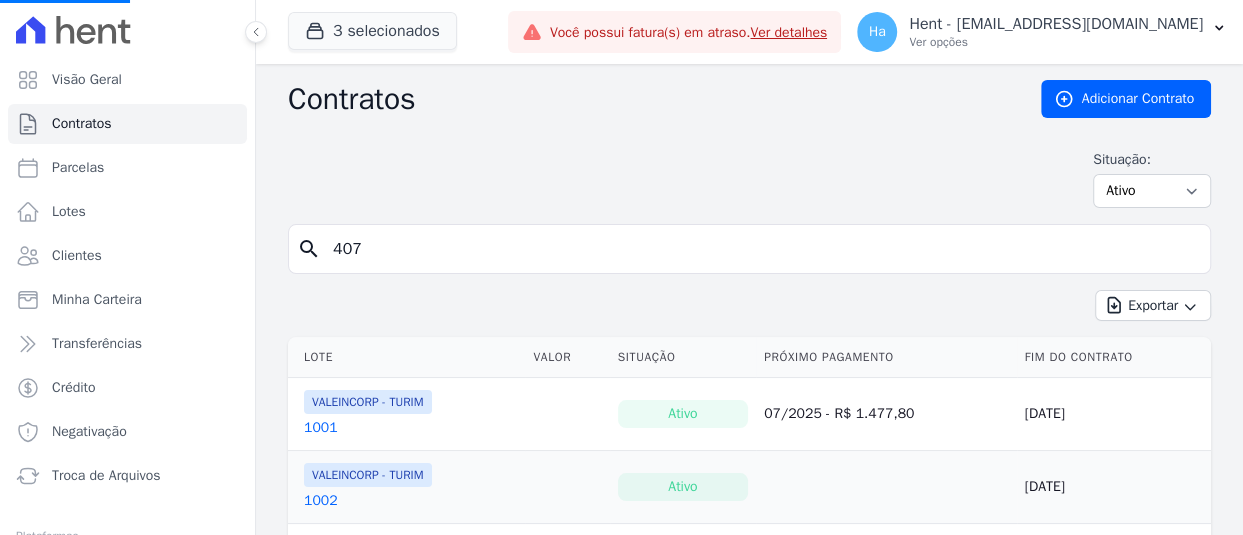 type on "407" 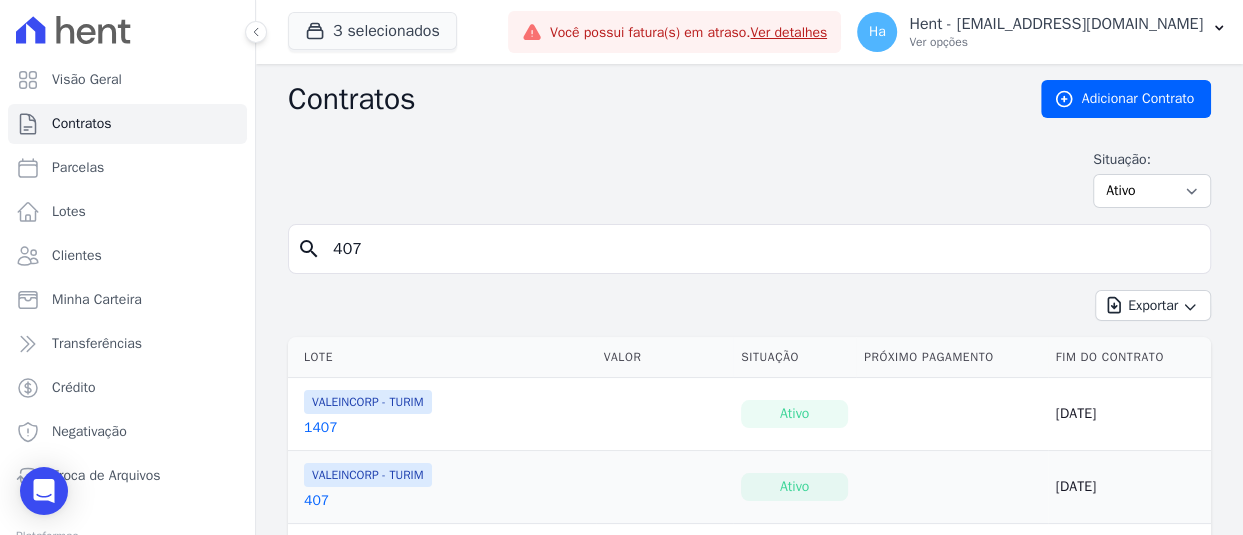 click on "407" at bounding box center [316, 501] 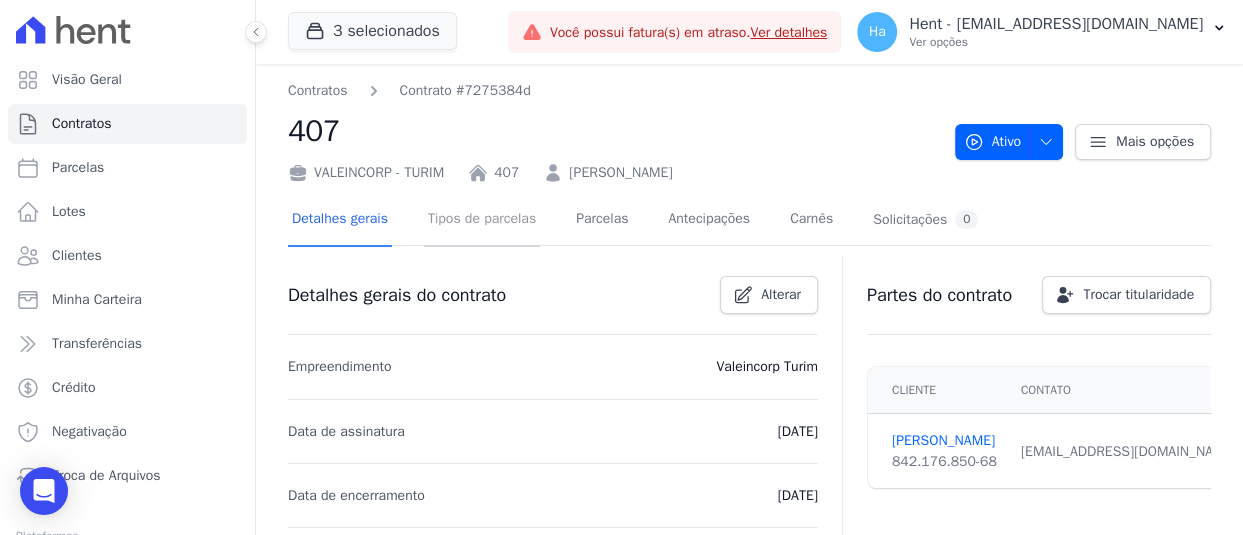 click on "Tipos de parcelas" at bounding box center (482, 220) 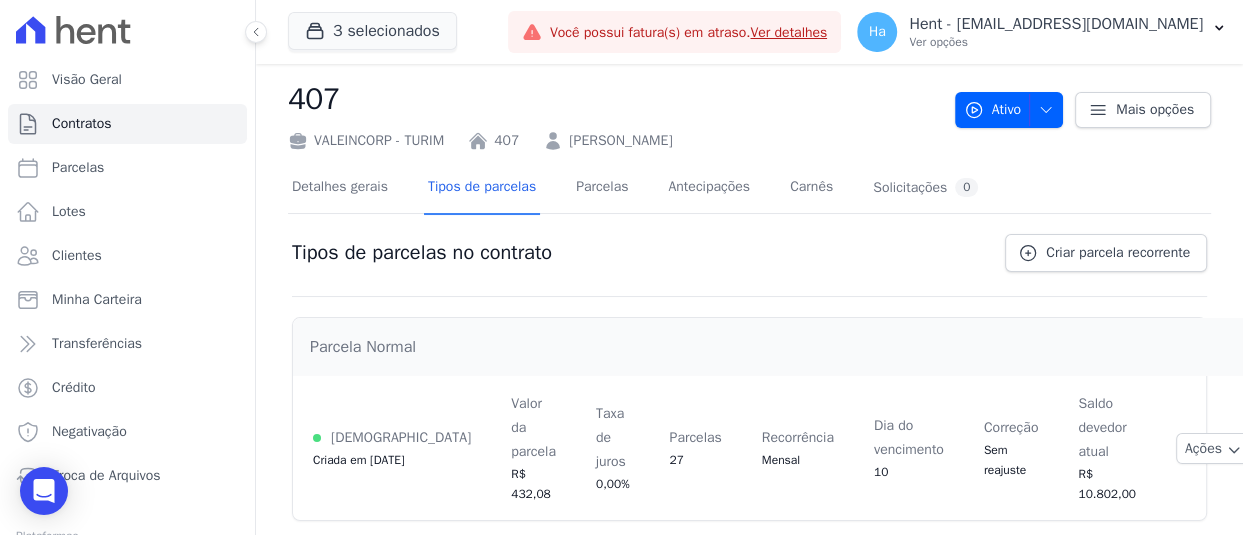 scroll, scrollTop: 49, scrollLeft: 0, axis: vertical 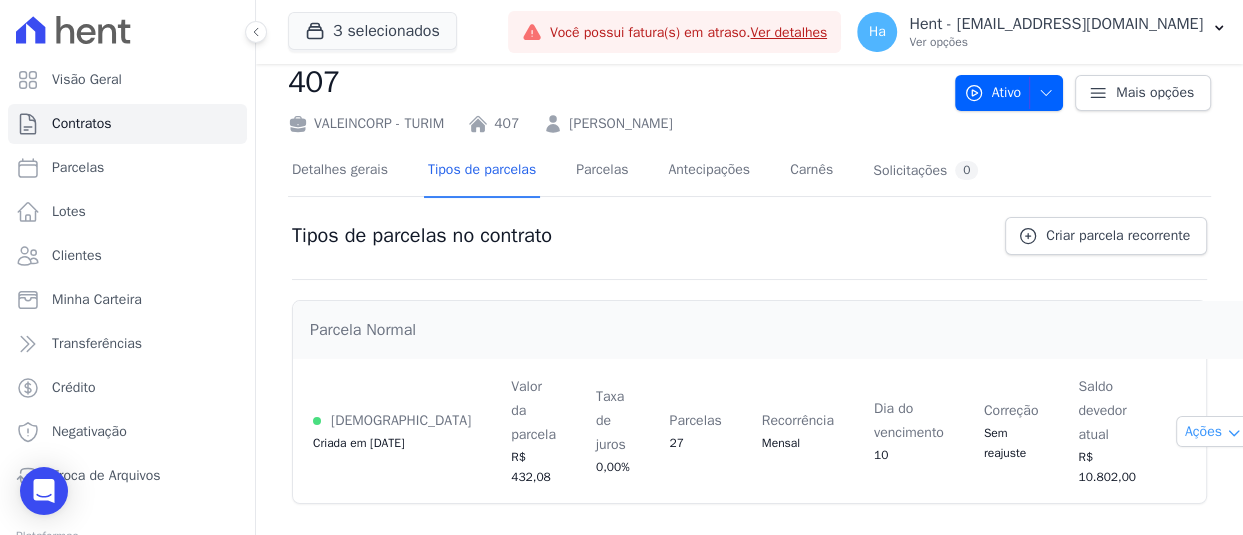 click on "Ações" at bounding box center (1215, 431) 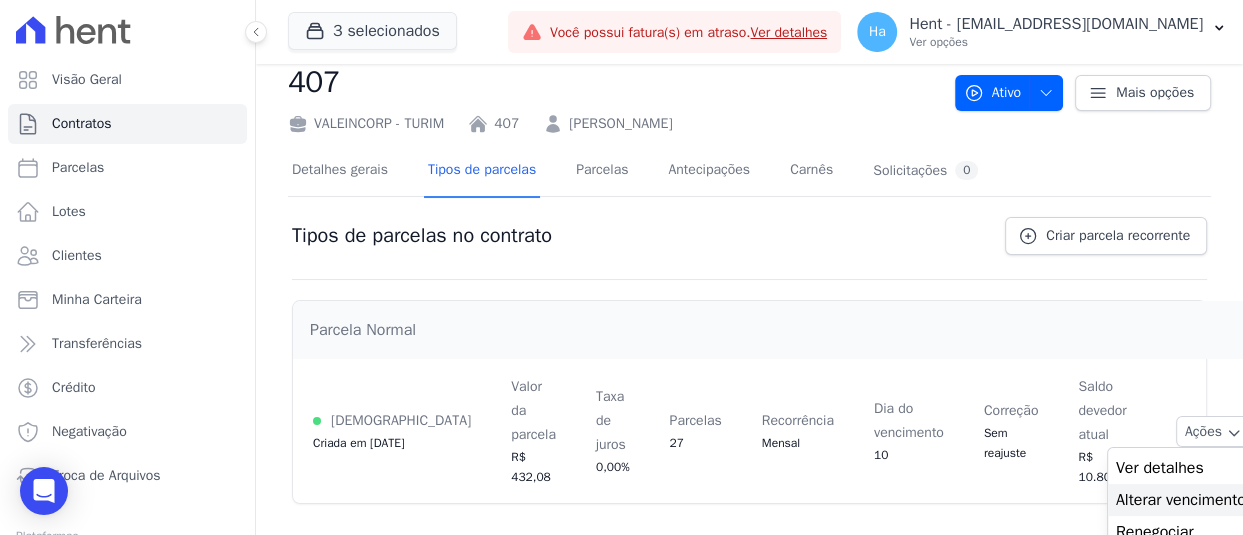click on "Alterar vencimento" at bounding box center (1181, 500) 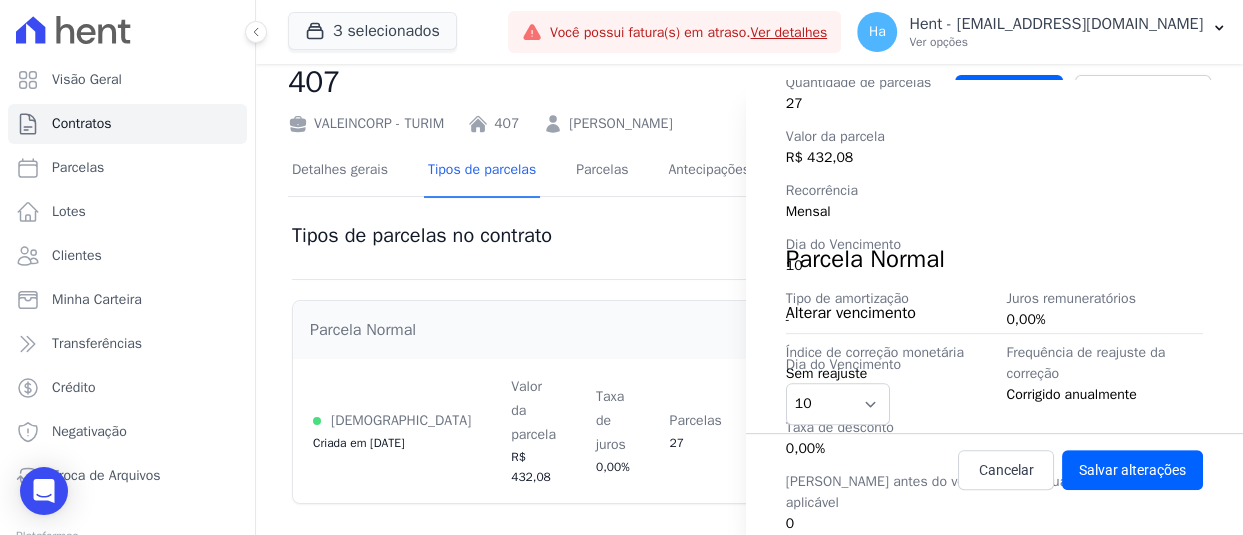scroll, scrollTop: 400, scrollLeft: 0, axis: vertical 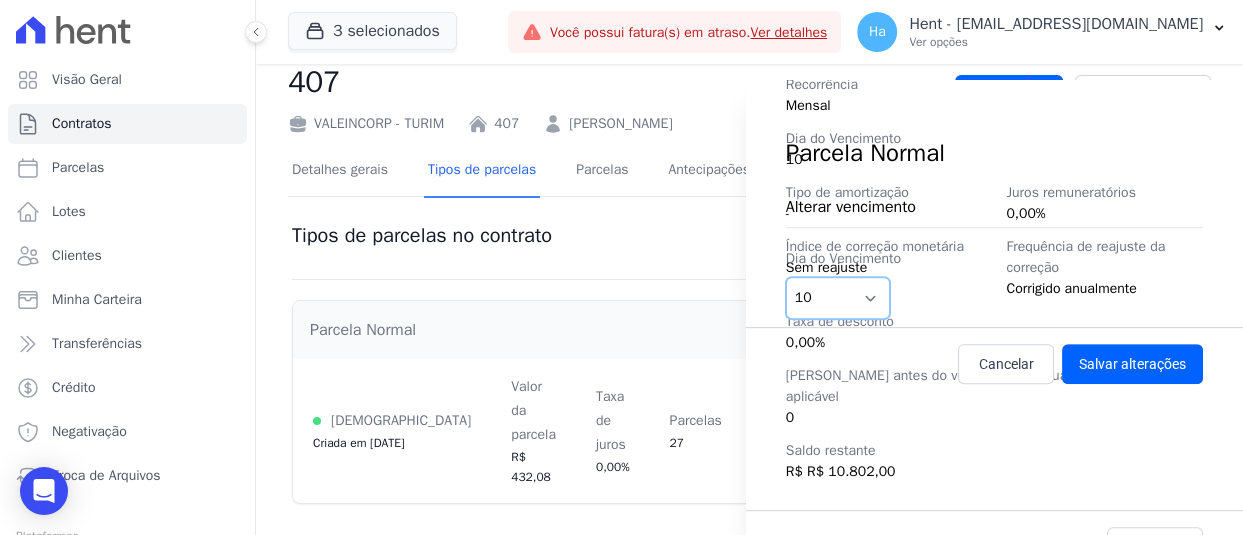 click on "1
2
3
4
5
6
7
8
9
10
11
12
13
14
15
16
17
18
19
20
21
22
23
24
25
26
27
28
29
30
31" at bounding box center [838, 298] 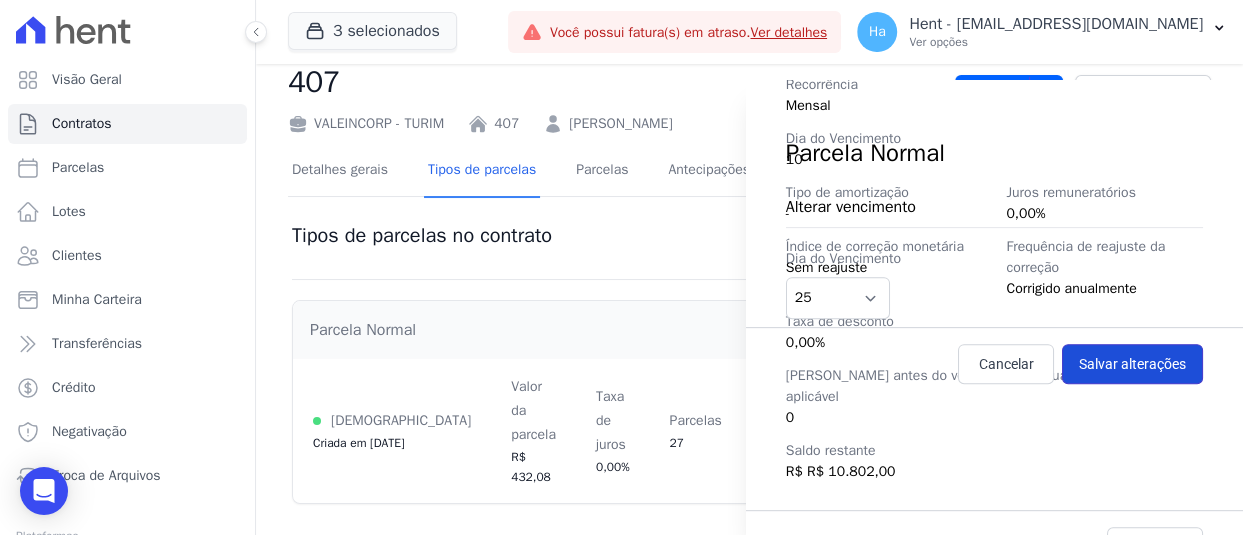 click on "Salvar alterações" at bounding box center (1132, 364) 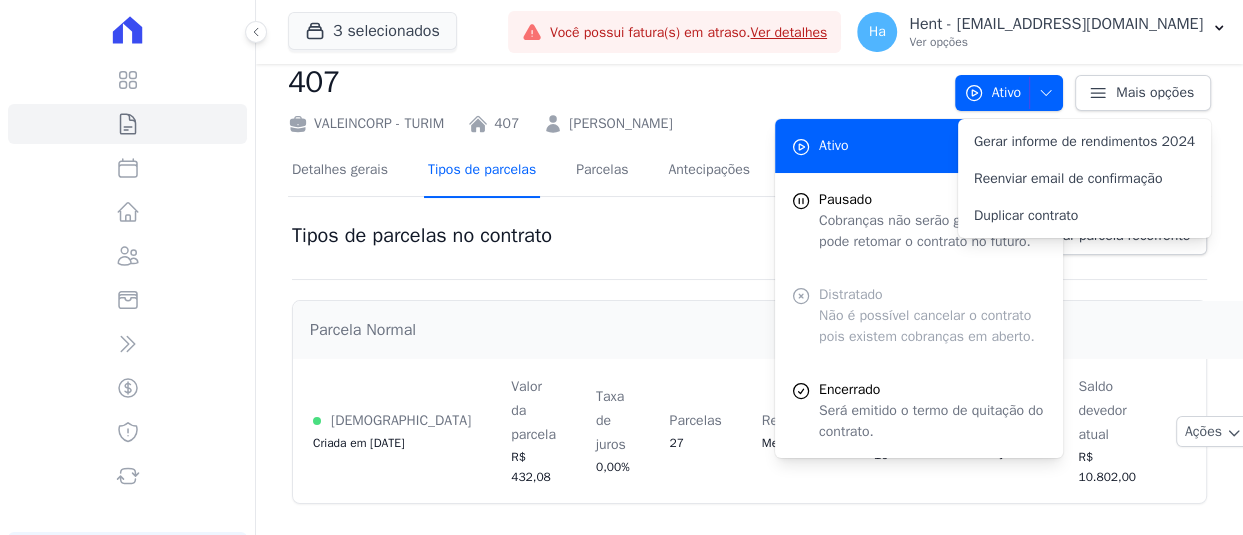 click on "Tipos de parcelas" at bounding box center [482, 171] 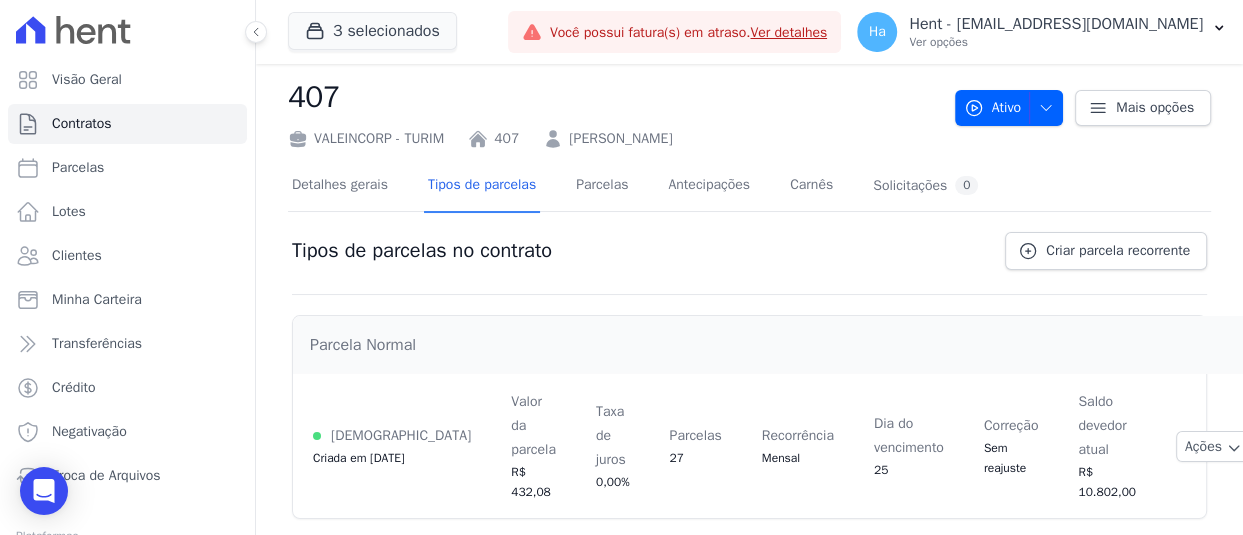 scroll, scrollTop: 49, scrollLeft: 0, axis: vertical 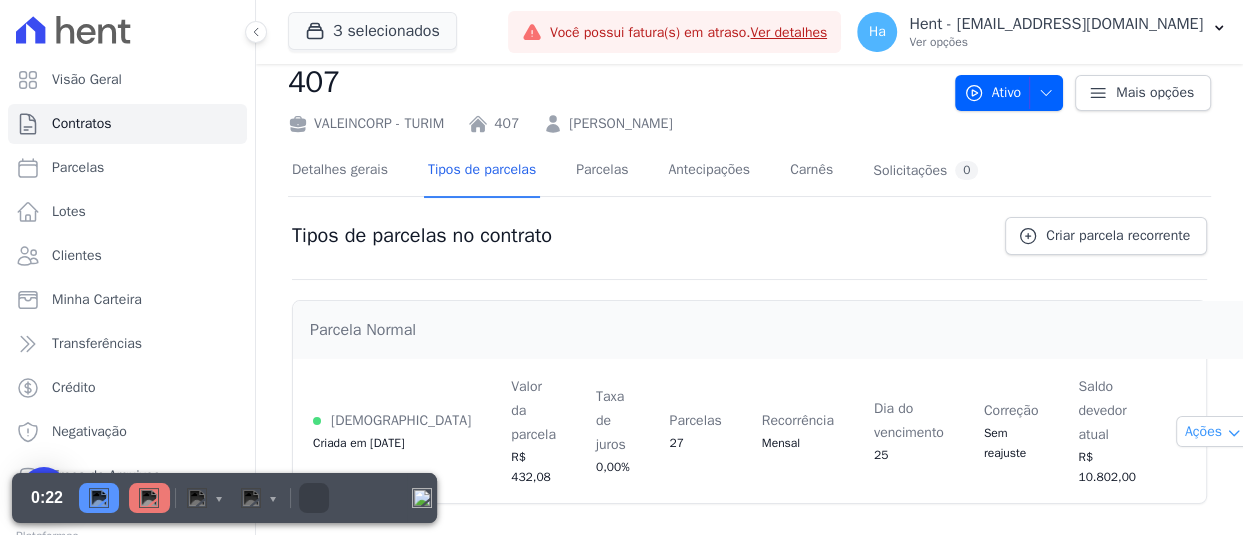 click 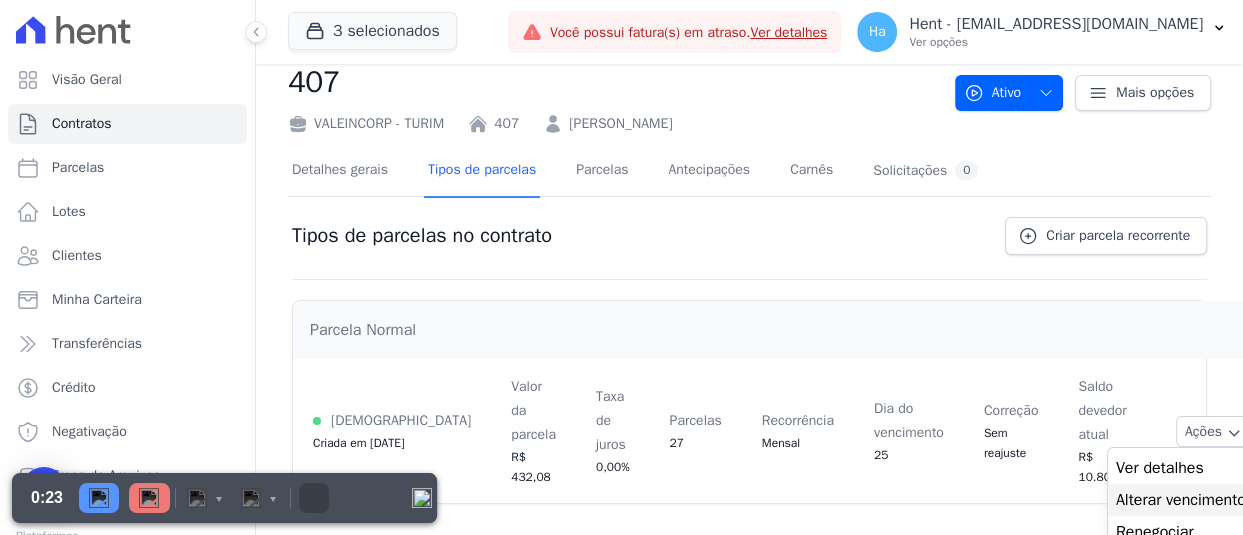 click on "Alterar vencimento" at bounding box center [1181, 500] 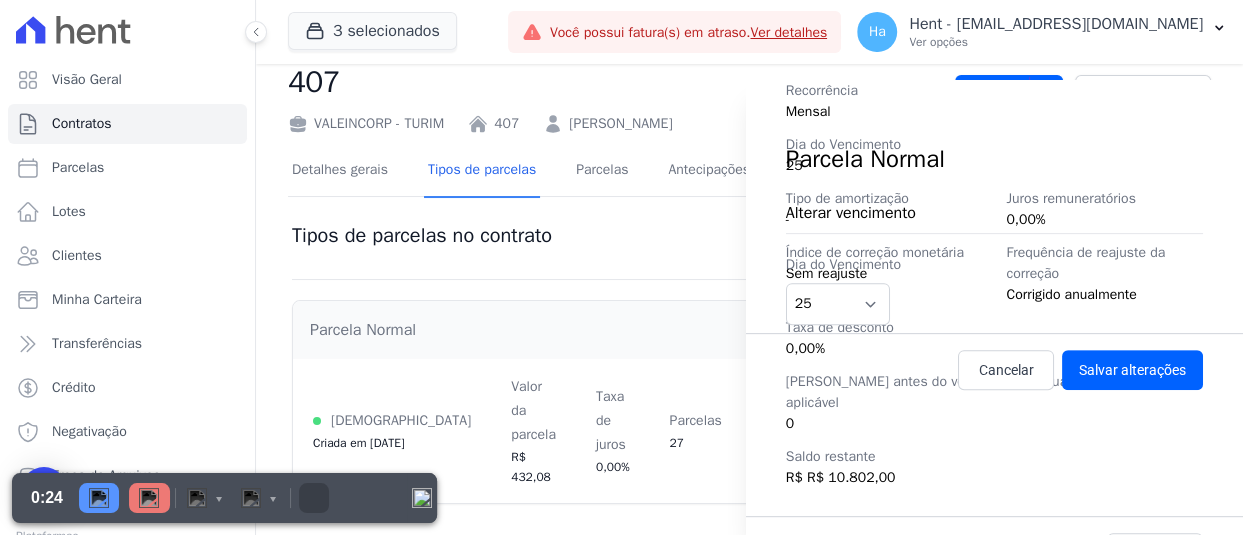 scroll, scrollTop: 400, scrollLeft: 0, axis: vertical 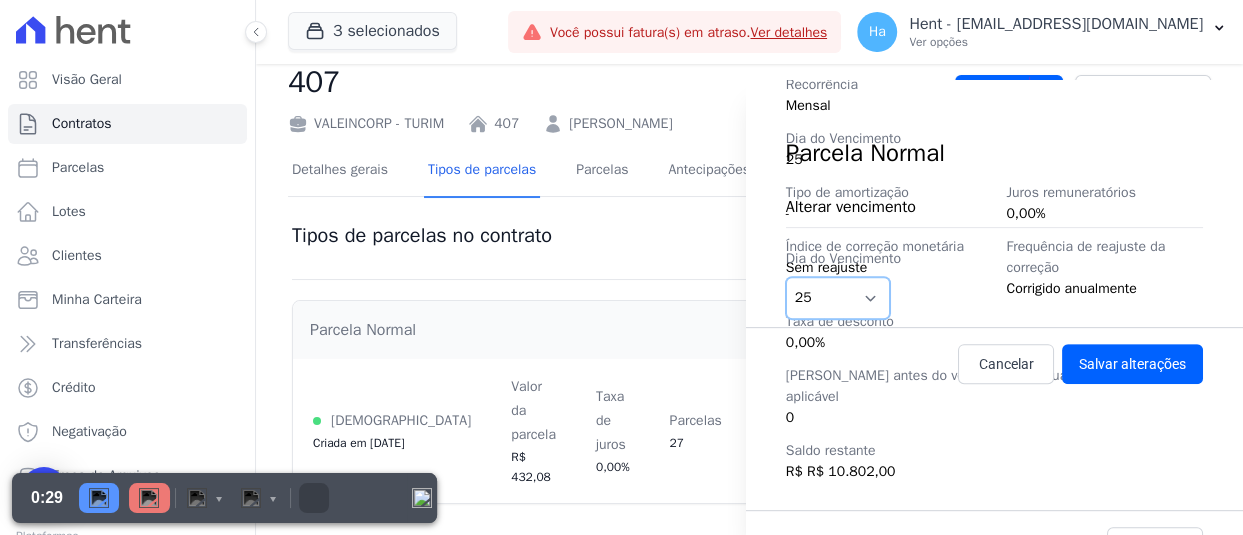 click on "1
2
3
4
5
6
7
8
9
10
11
12
13
14
15
16
17
18
19
20
21
22
23
24
25
26
27
28
29
30
31" at bounding box center [838, 298] 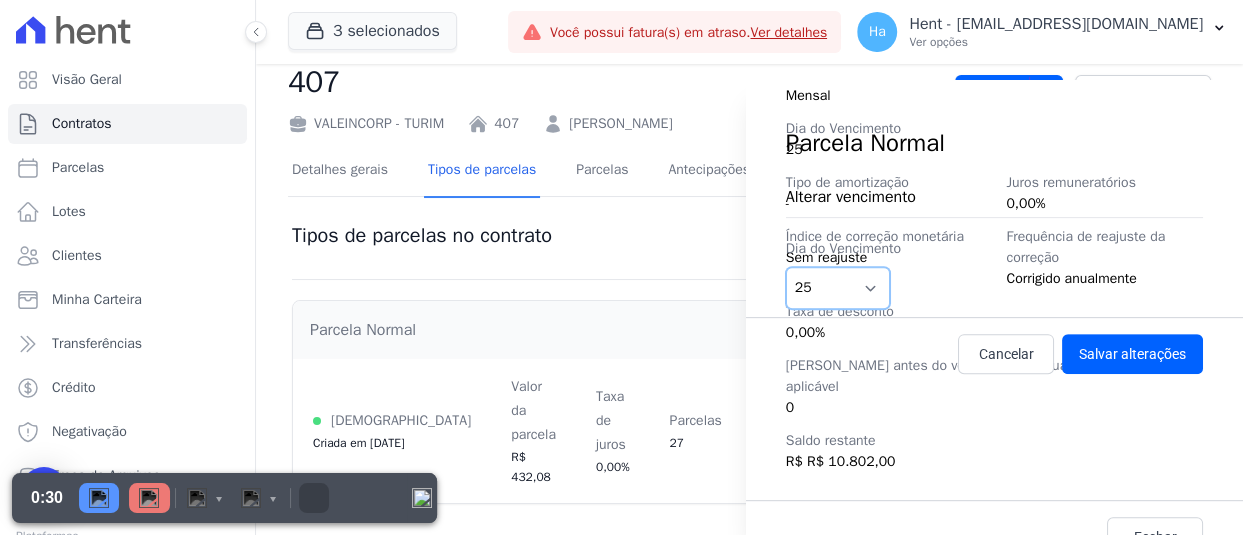 scroll, scrollTop: 427, scrollLeft: 0, axis: vertical 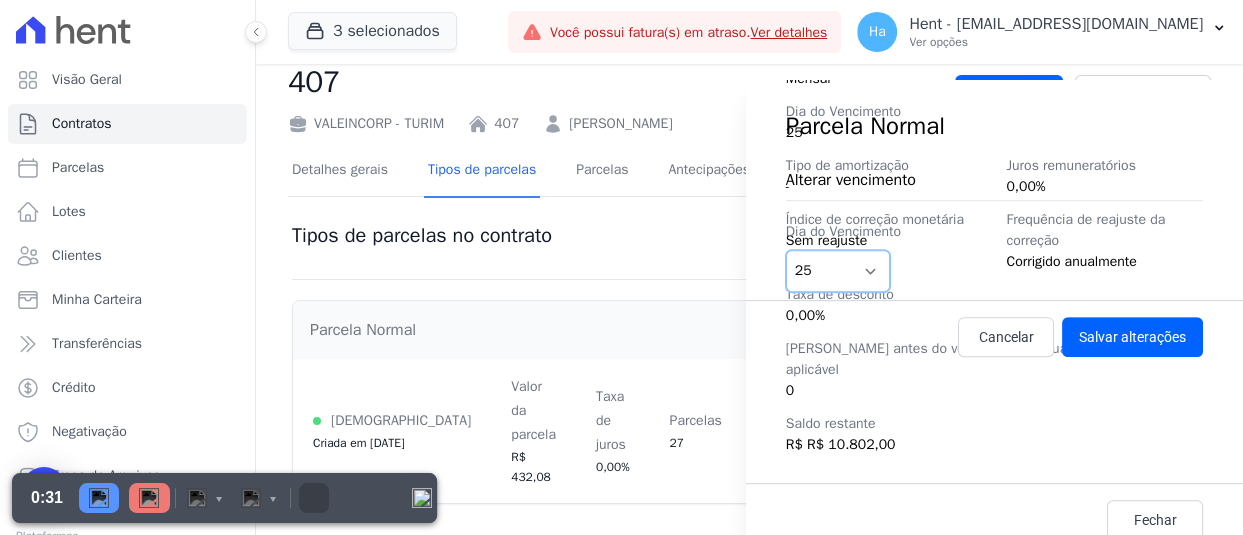 click on "1
2
3
4
5
6
7
8
9
10
11
12
13
14
15
16
17
18
19
20
21
22
23
24
25
26
27
28
29
30
31" at bounding box center (838, 271) 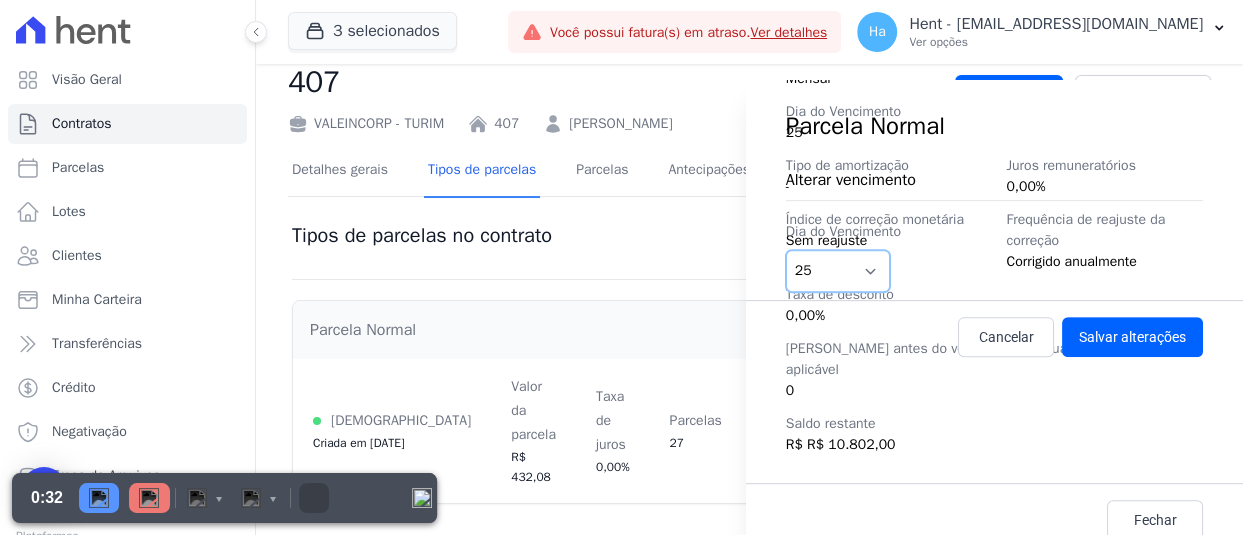 select on "26" 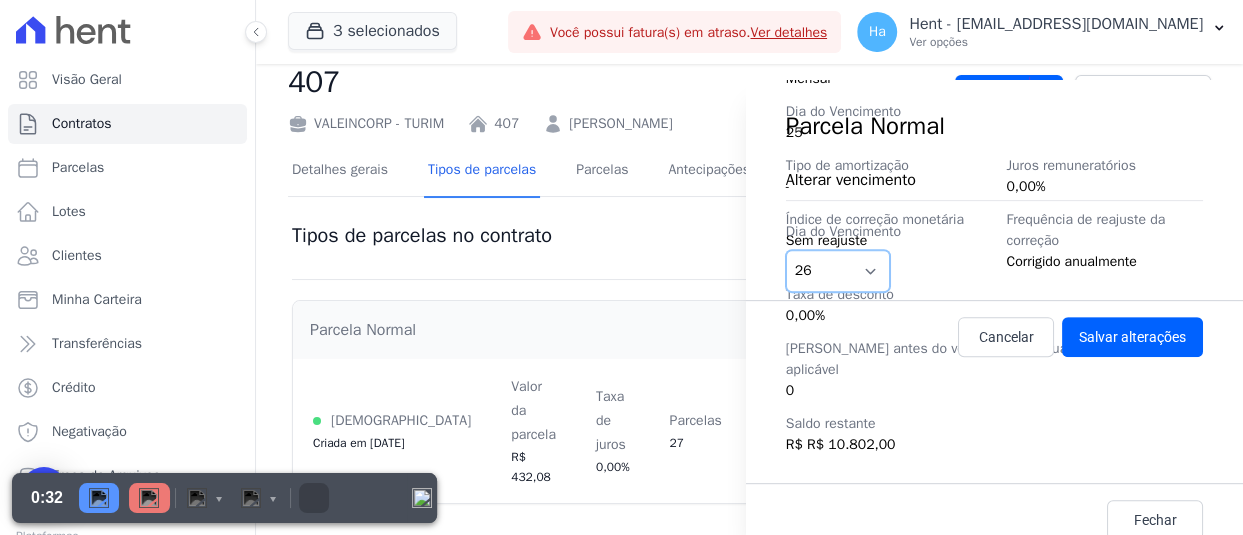 click on "1
2
3
4
5
6
7
8
9
10
11
12
13
14
15
16
17
18
19
20
21
22
23
24
25
26
27
28
29
30
31" at bounding box center [838, 271] 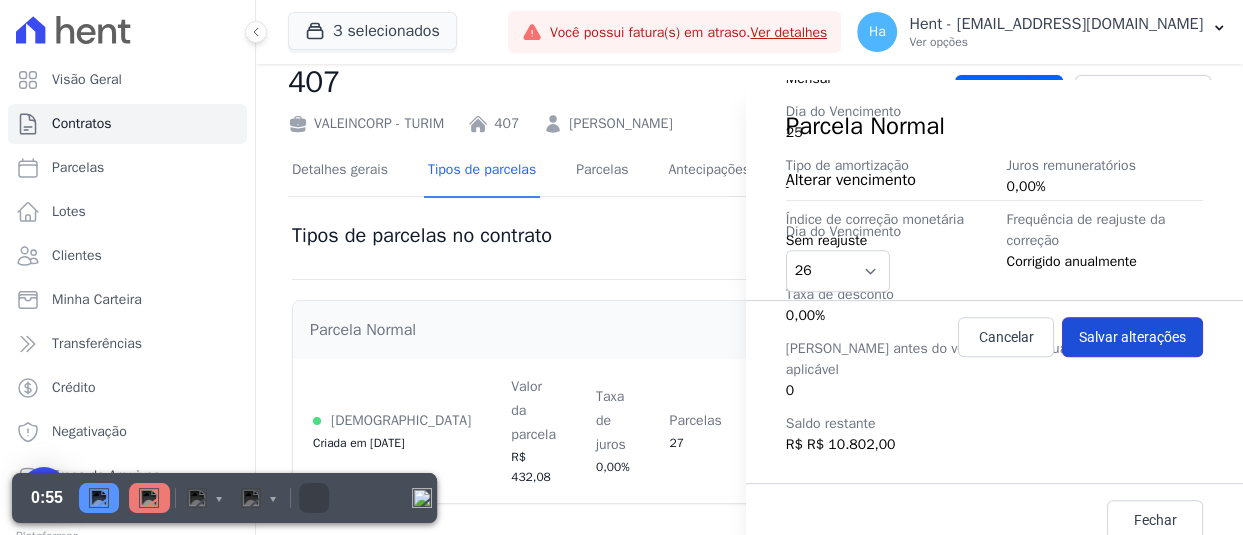 click on "Salvar alterações" at bounding box center (1132, 337) 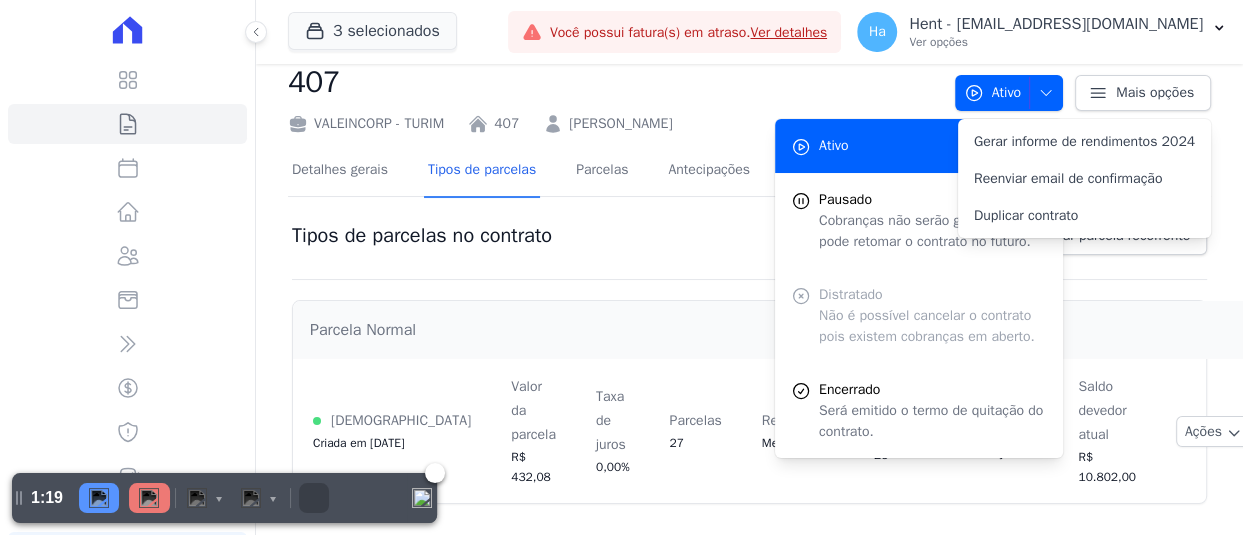 click at bounding box center [99, 498] 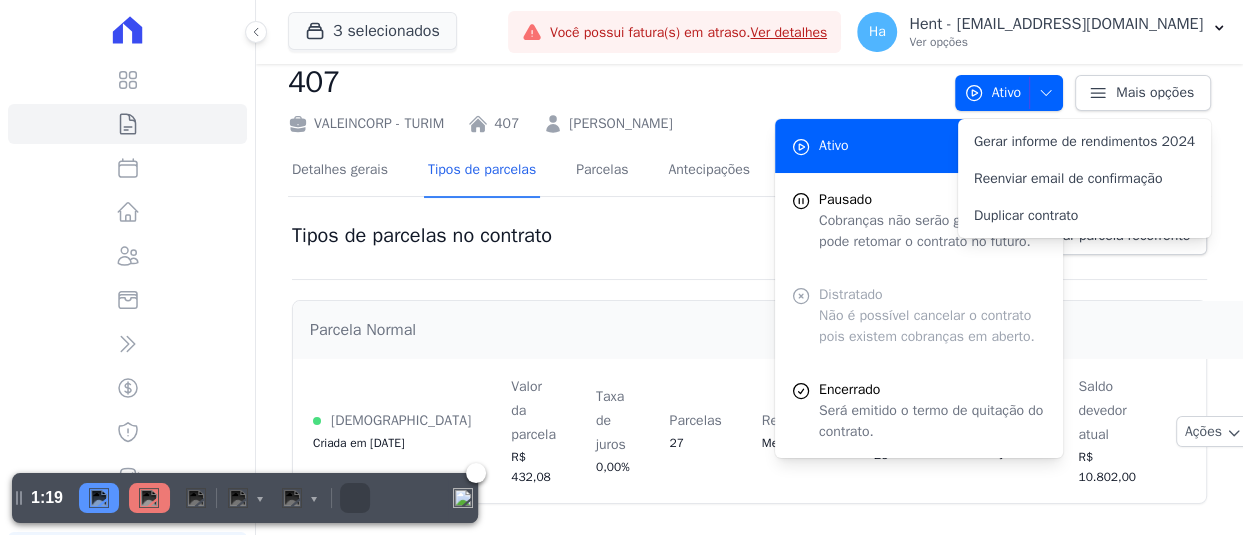 click at bounding box center [149, 498] 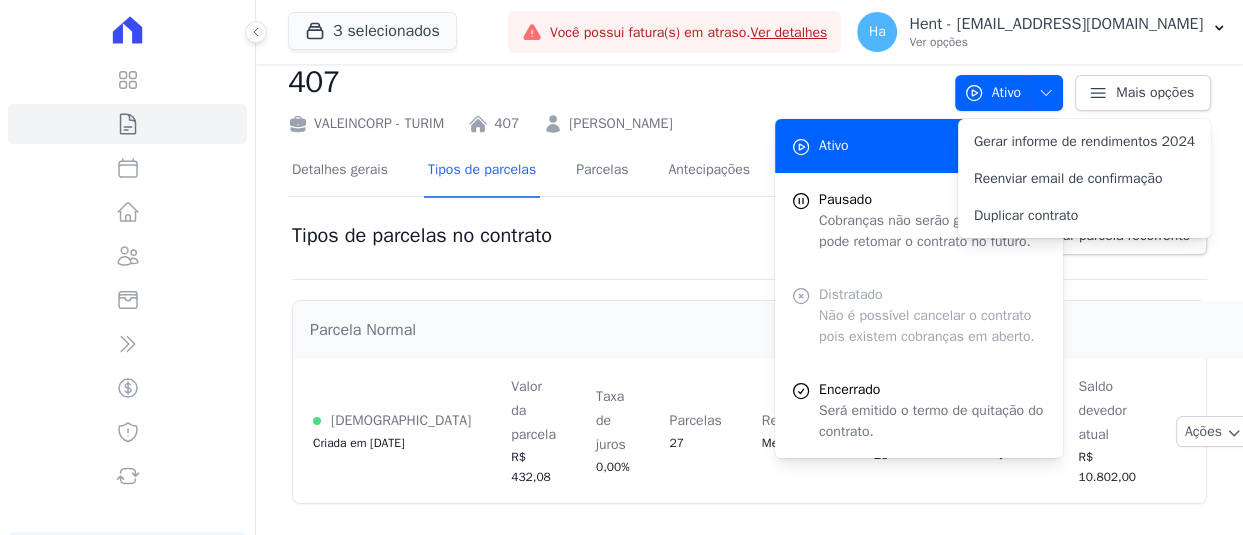 click on "Ações
Ver detalhes
Alterar vencimento
Renegociar
Detalhes da regra de cobrança
Tipo de cobrança
Parcela Normal
Status
[DEMOGRAPHIC_DATA]
Criada em
[DATE]
Quantidade de parcelas
27
Valor da parcela
R$ 432,08
Recorrência
Mensal
Dia do Vencimento
25
Tipo de amortização
-
Juros remuneratórios
0,00%
Índice de correção monetária
Sem reajuste
Frequência de reajuste da correção
0" at bounding box center (1215, 431) 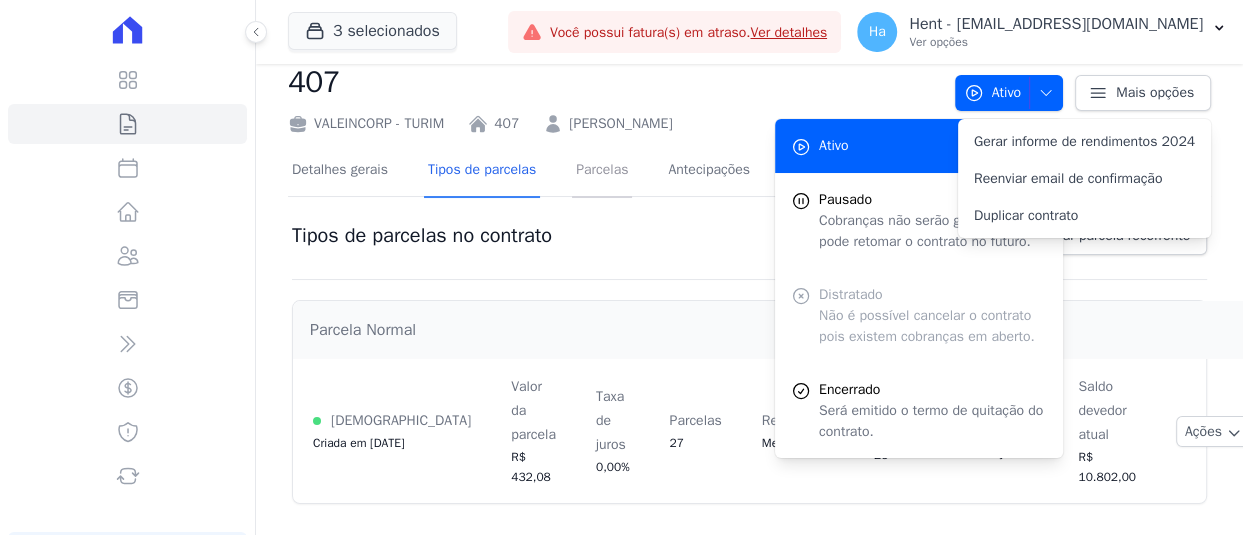 click on "Parcelas" at bounding box center (602, 171) 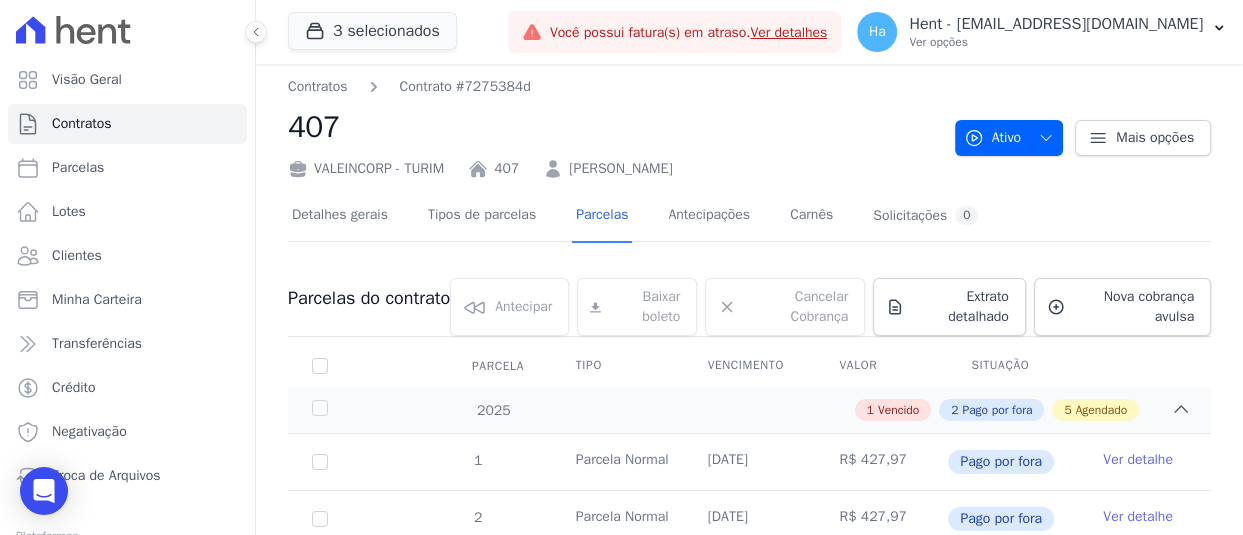 scroll, scrollTop: 0, scrollLeft: 0, axis: both 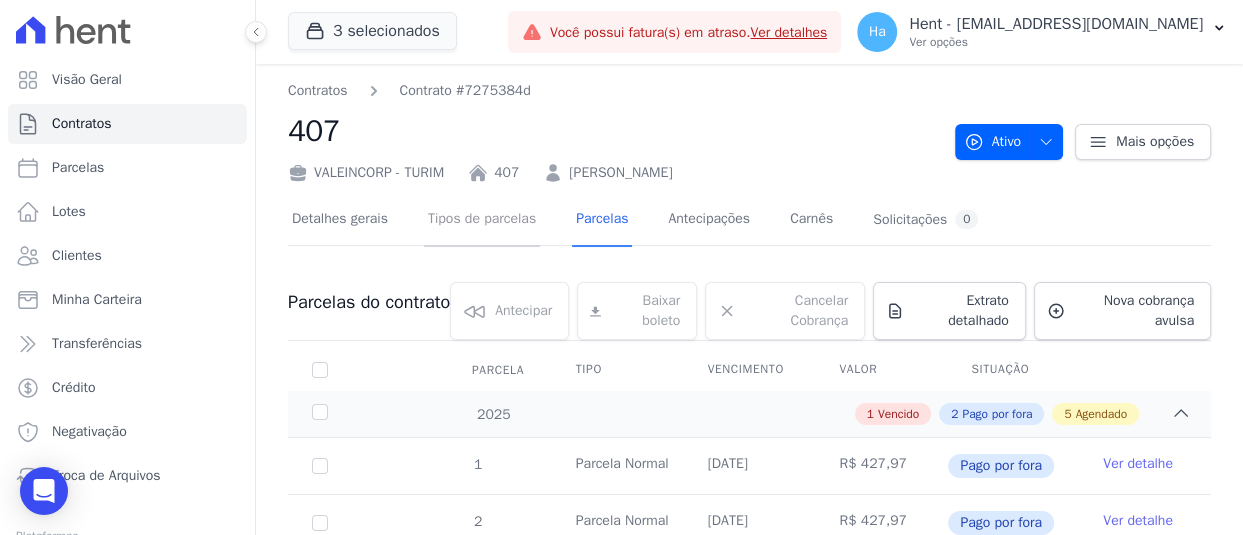 click on "Tipos de parcelas" at bounding box center [482, 220] 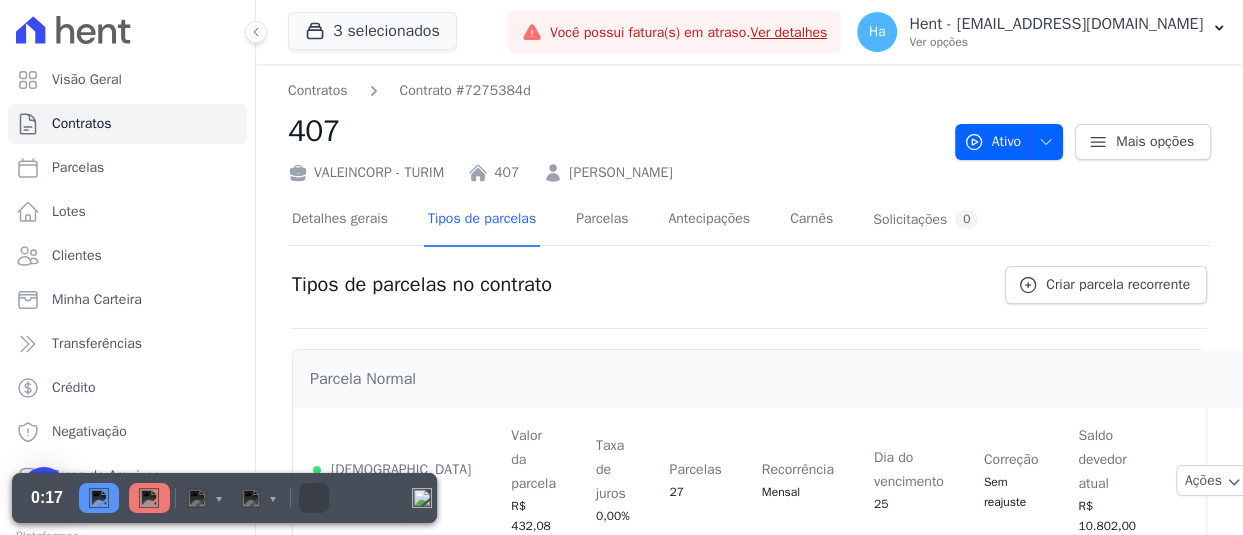 scroll, scrollTop: 49, scrollLeft: 0, axis: vertical 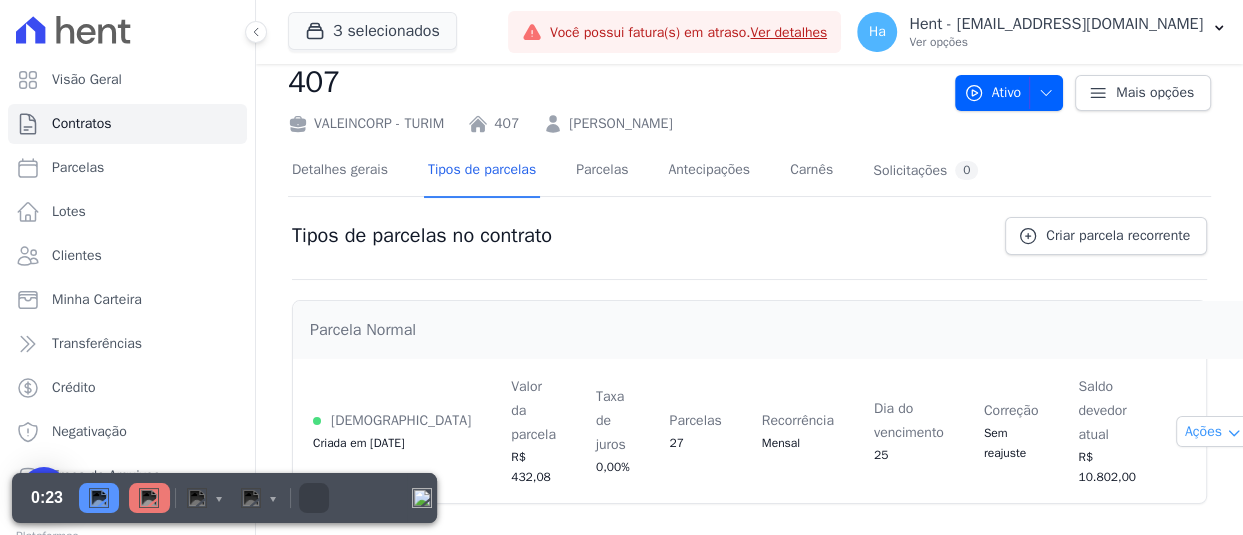 click 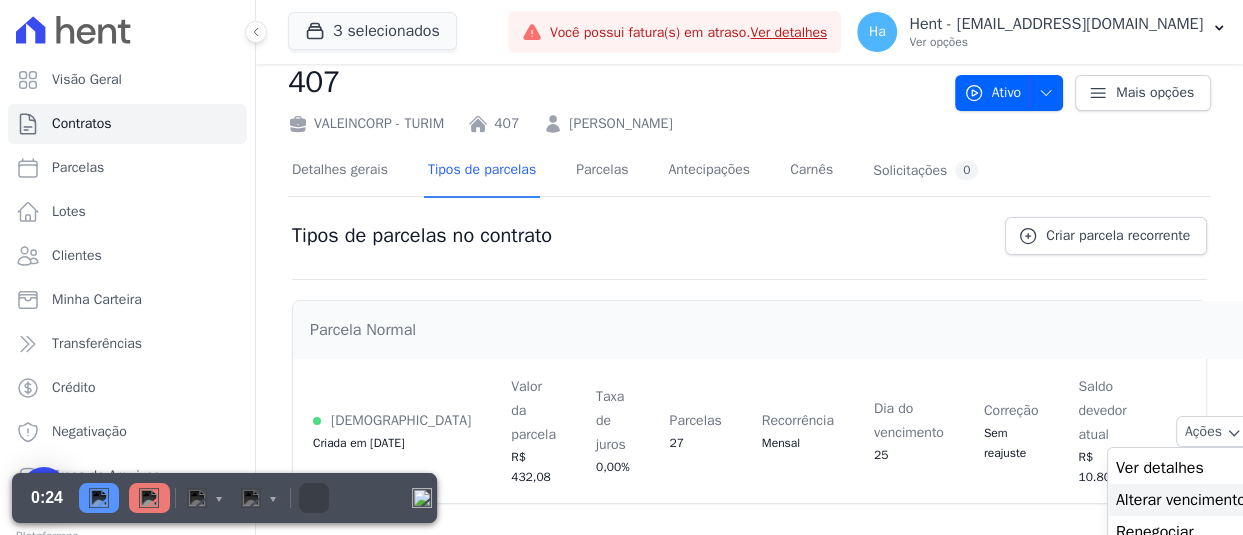 click on "Alterar vencimento" at bounding box center (1181, 500) 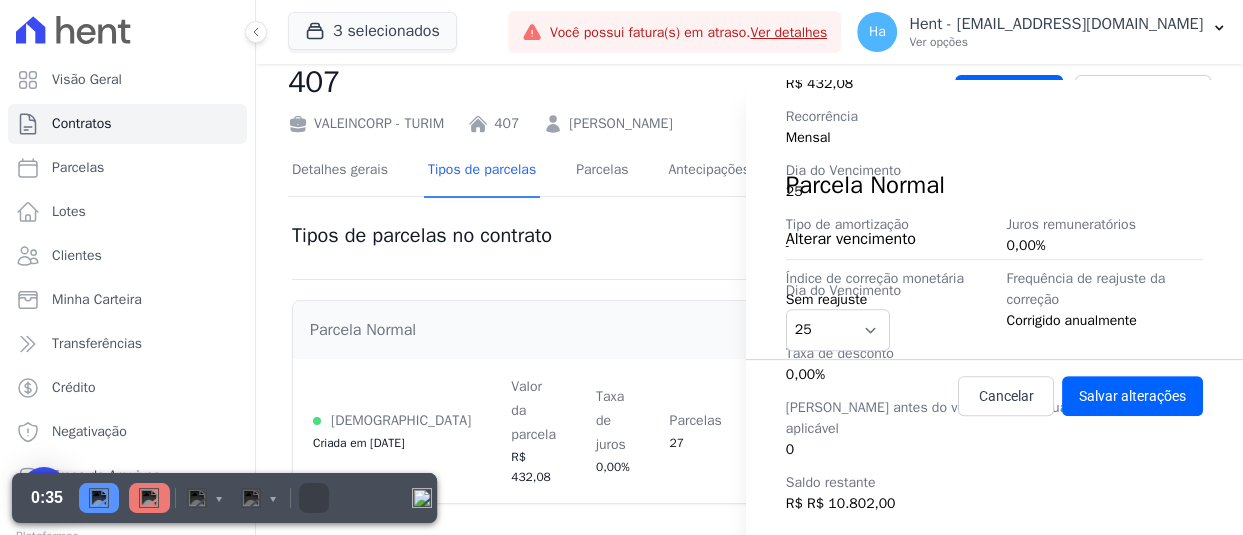 scroll, scrollTop: 400, scrollLeft: 0, axis: vertical 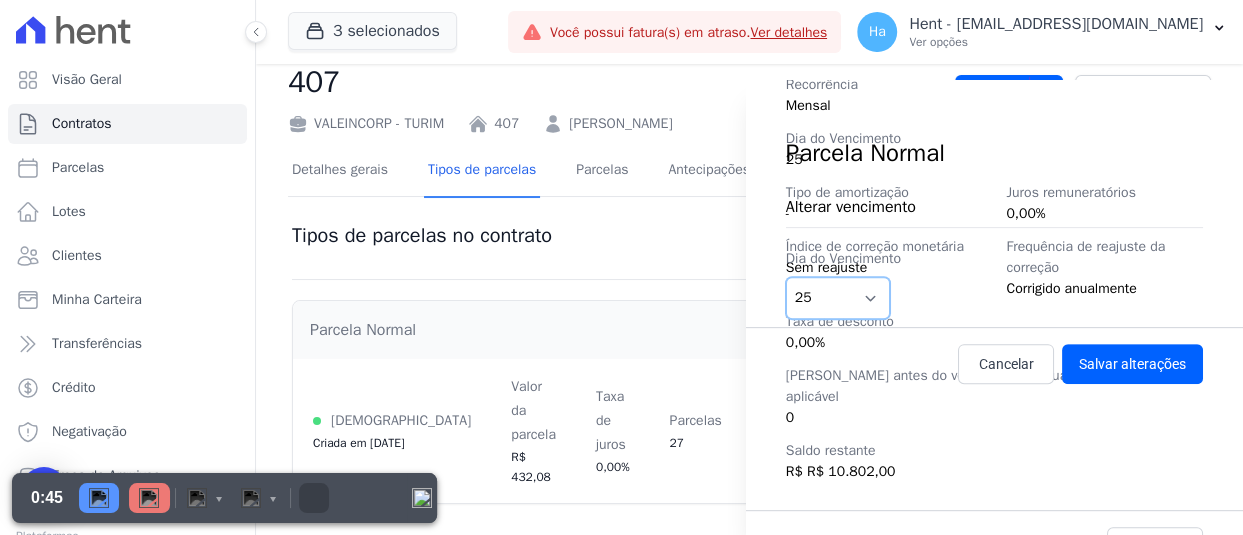click on "1
2
3
4
5
6
7
8
9
10
11
12
13
14
15
16
17
18
19
20
21
22
23
24
25
26
27
28
29
30
31" at bounding box center [838, 298] 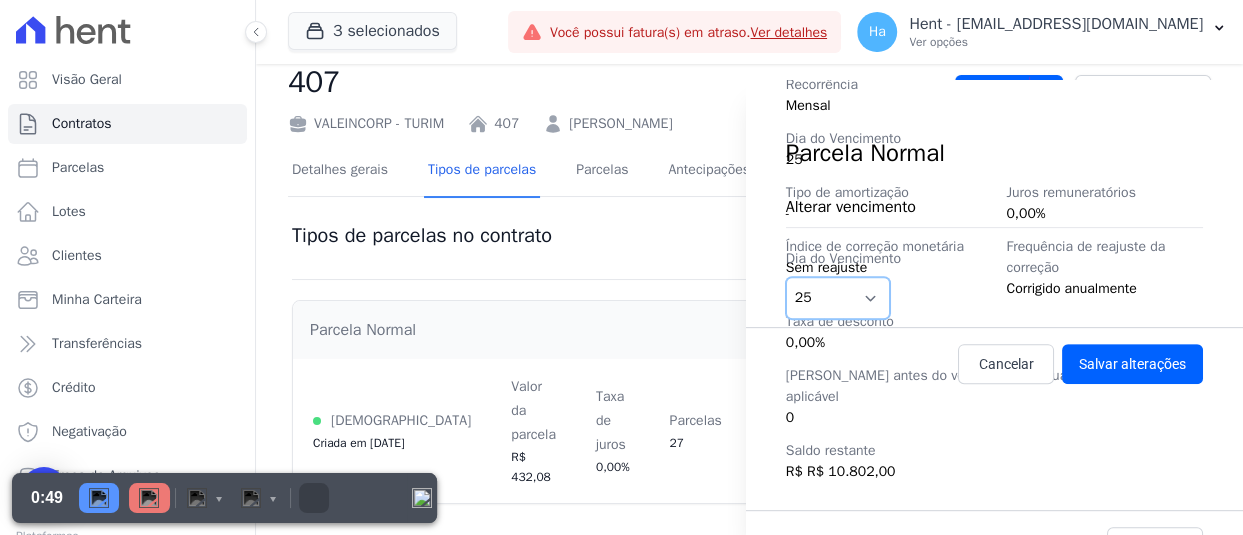 select on "26" 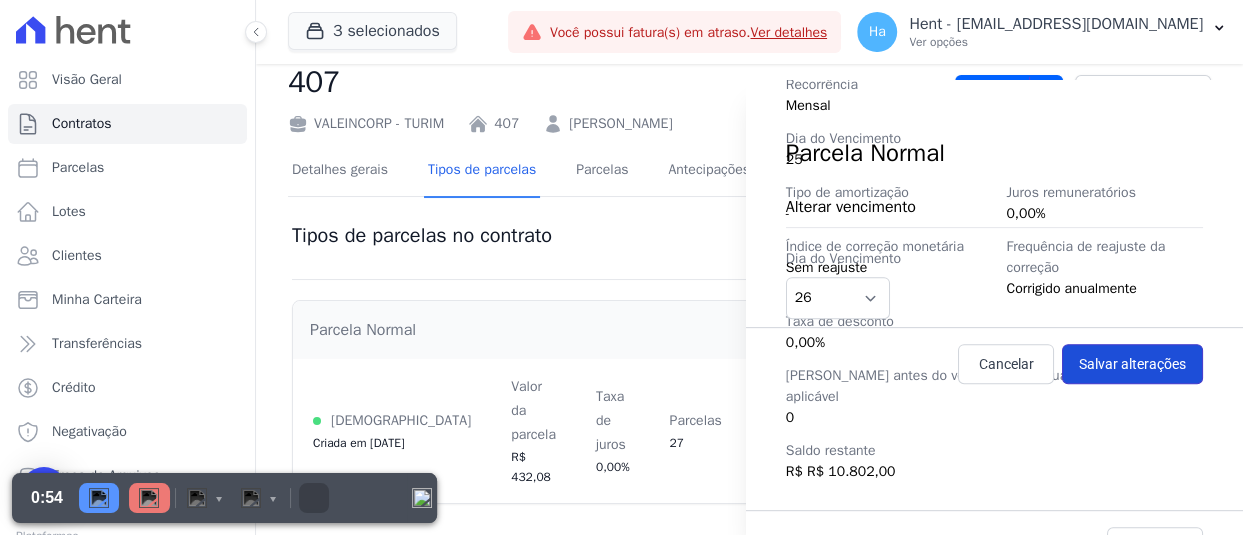 click on "Salvar alterações" at bounding box center [1132, 364] 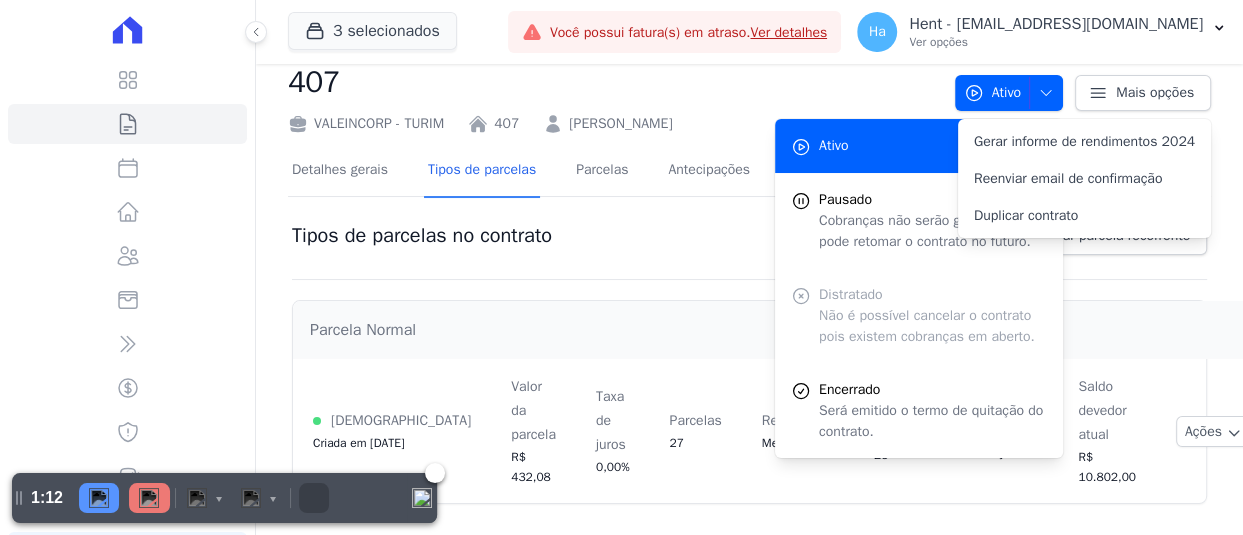 click at bounding box center [149, 498] 